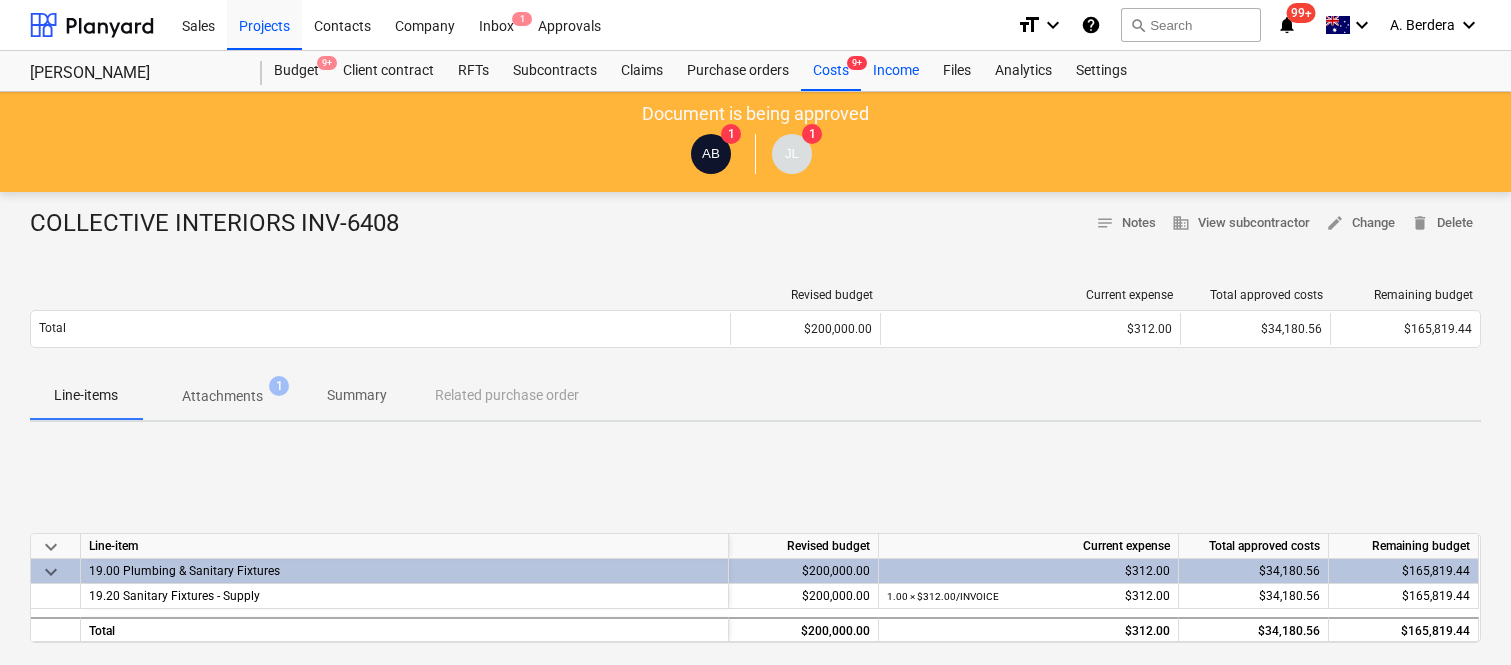 scroll, scrollTop: 0, scrollLeft: 0, axis: both 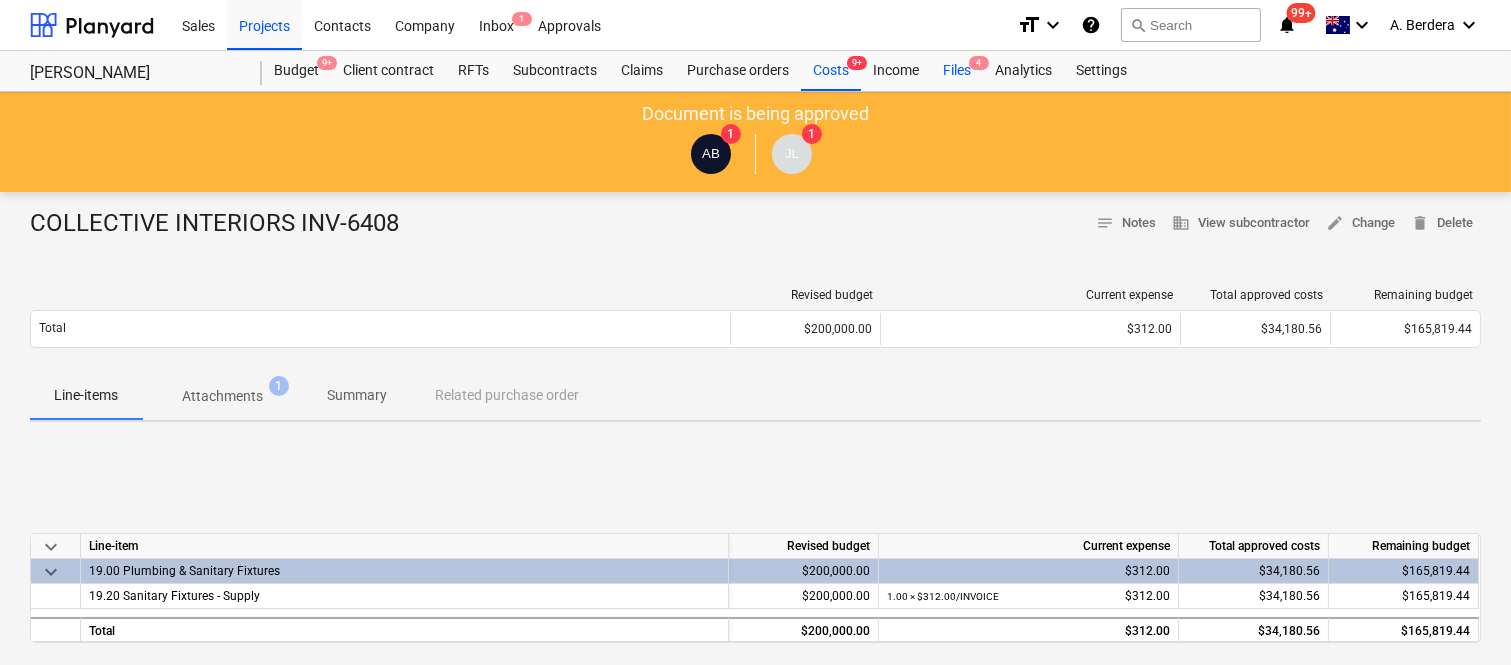 click on "Files 4" at bounding box center [957, 71] 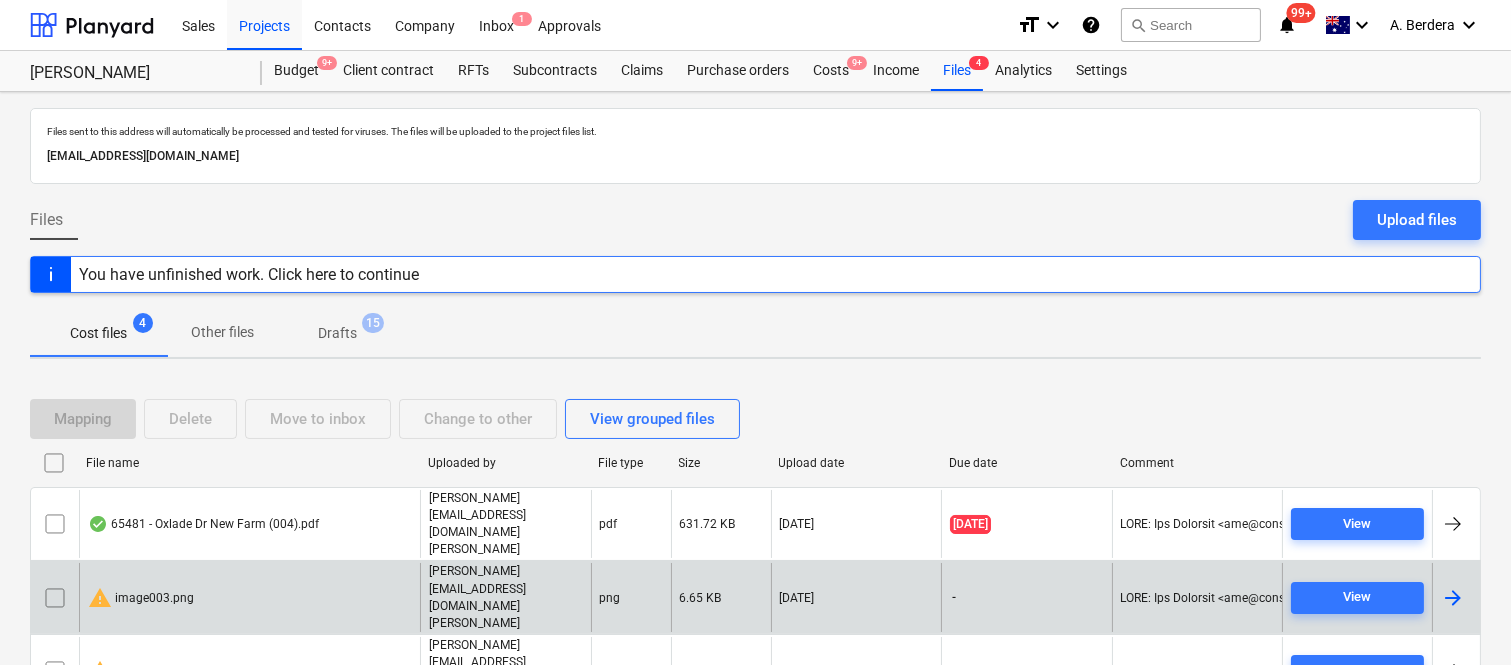 click at bounding box center [55, 598] 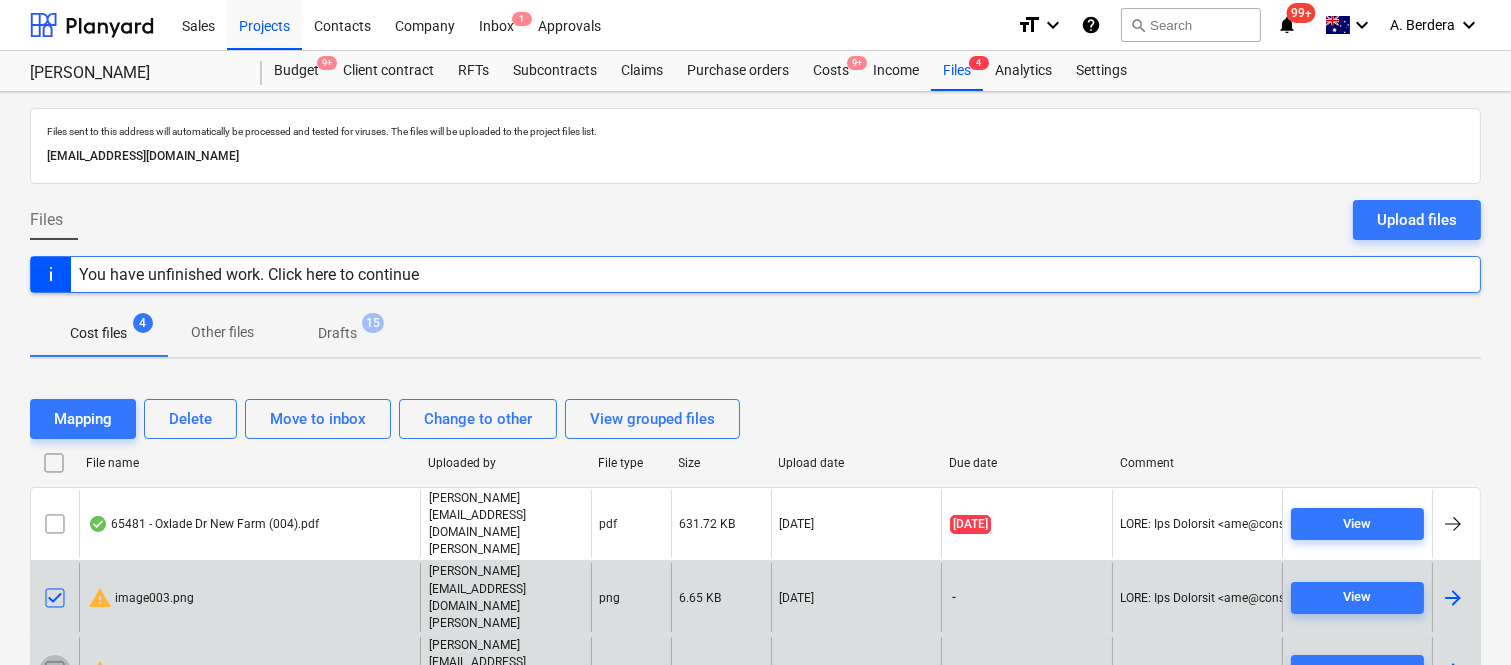 click at bounding box center [55, 671] 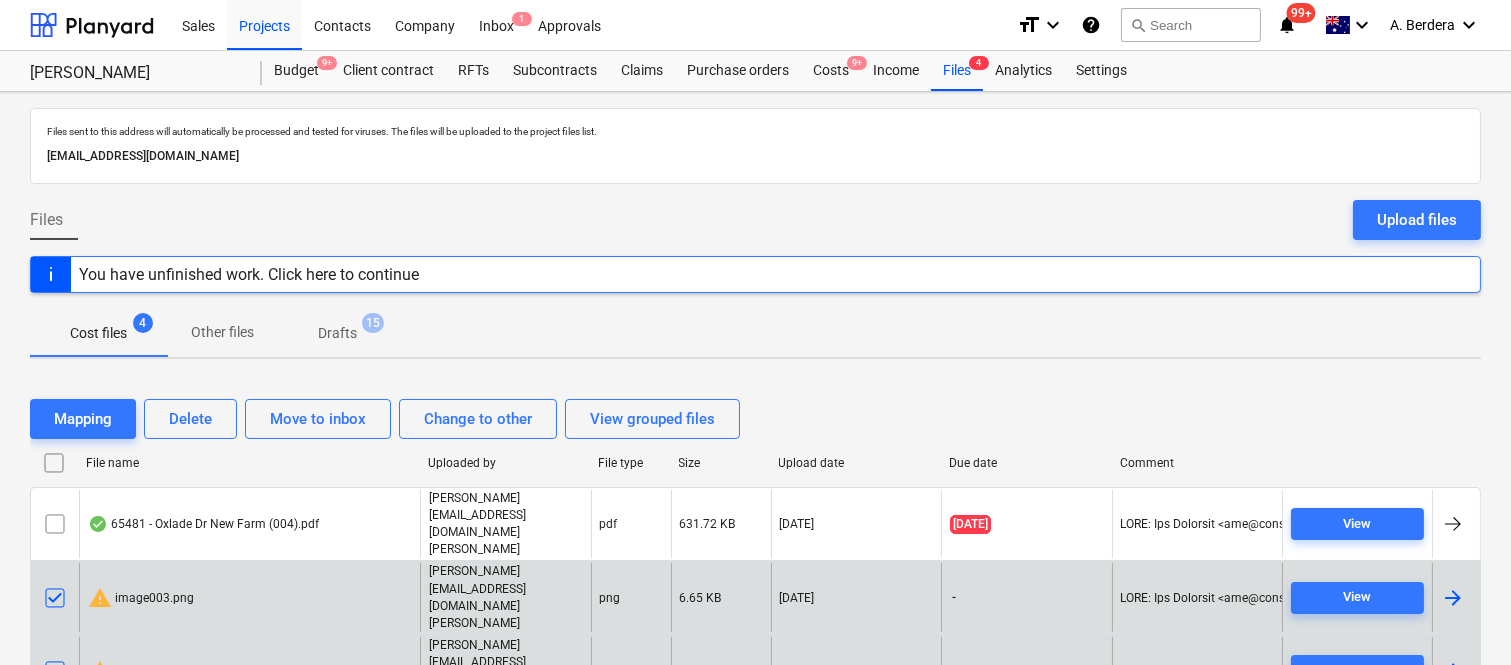 click at bounding box center (55, 745) 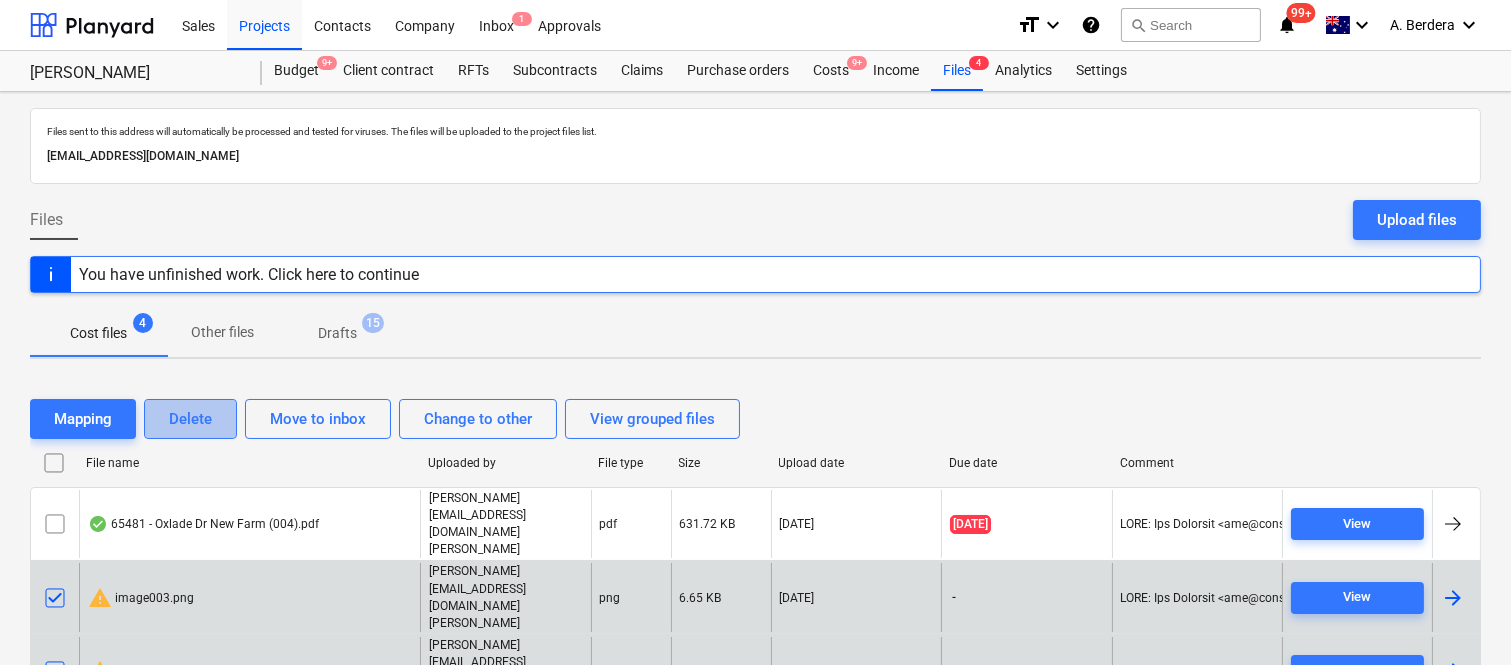 click on "Delete" at bounding box center (190, 419) 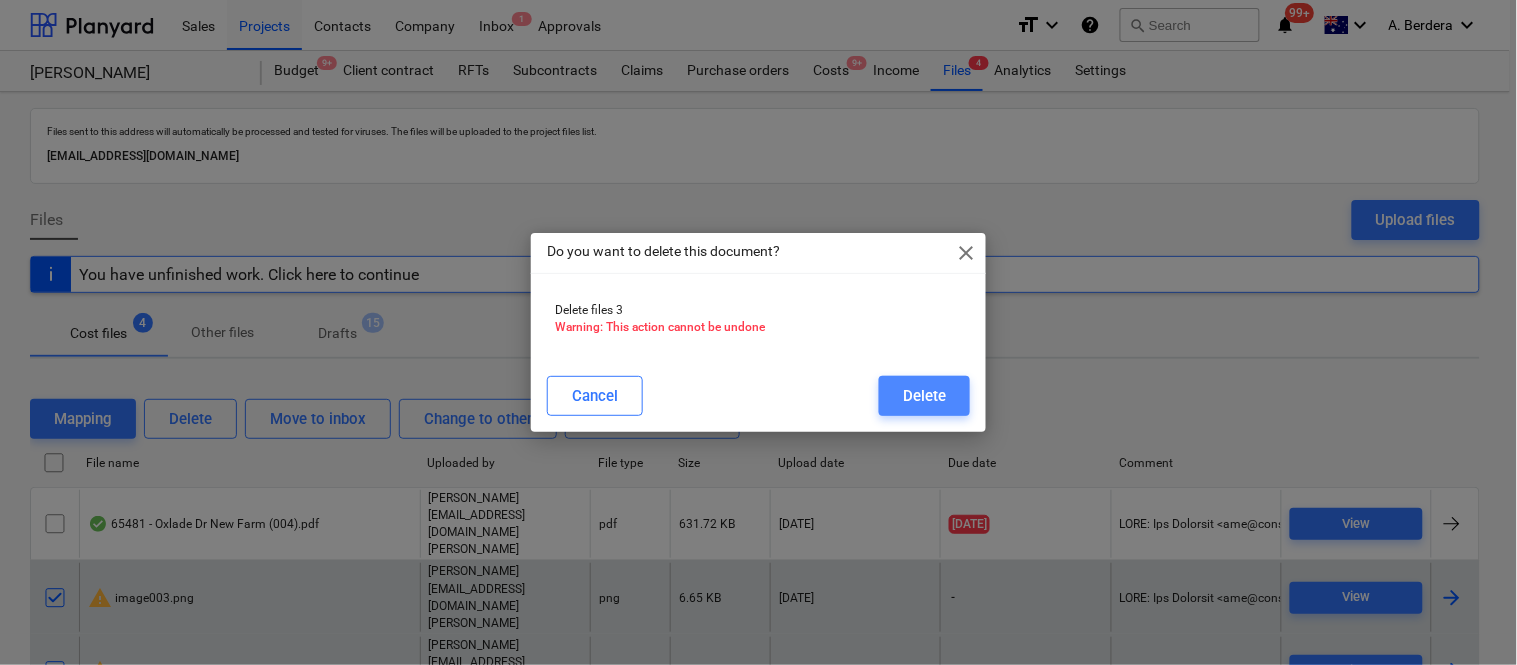click on "Delete" at bounding box center [924, 396] 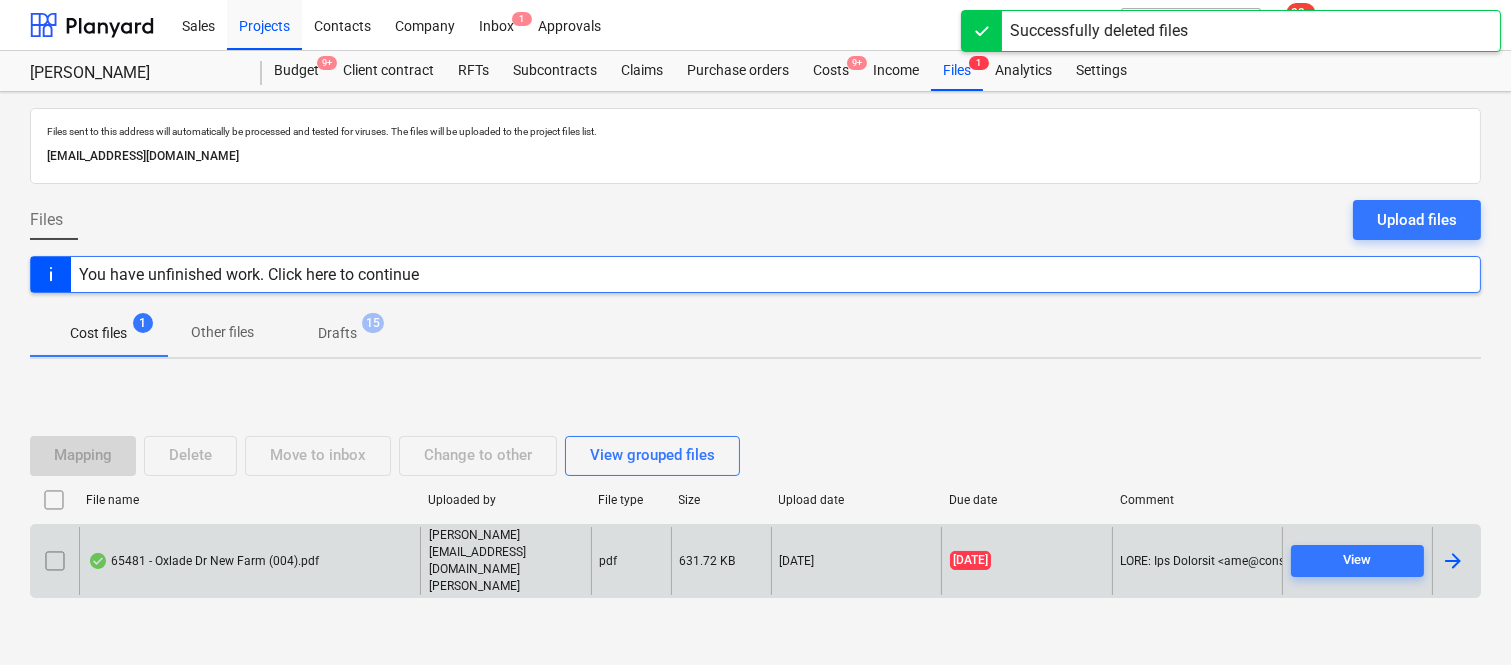 click on "65481 - Oxlade Dr New Farm (004).pdf" at bounding box center [203, 561] 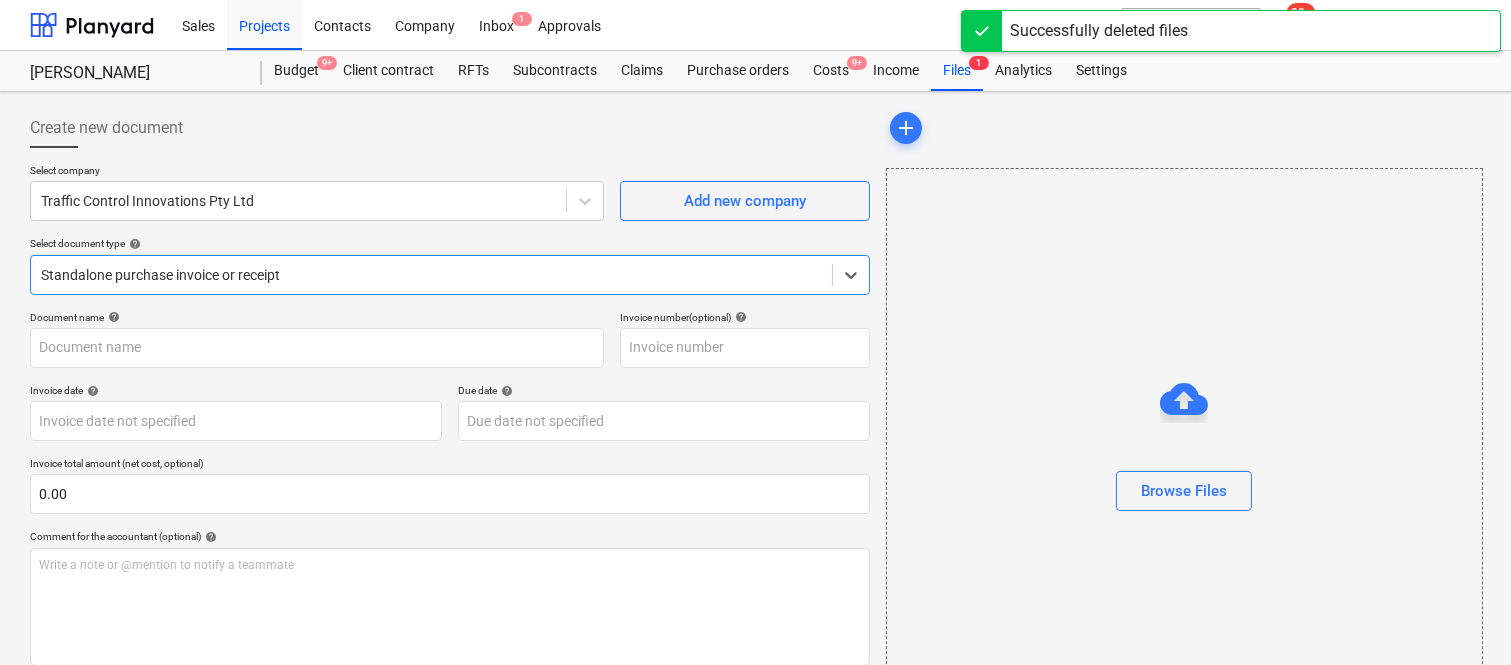 type on "00065481" 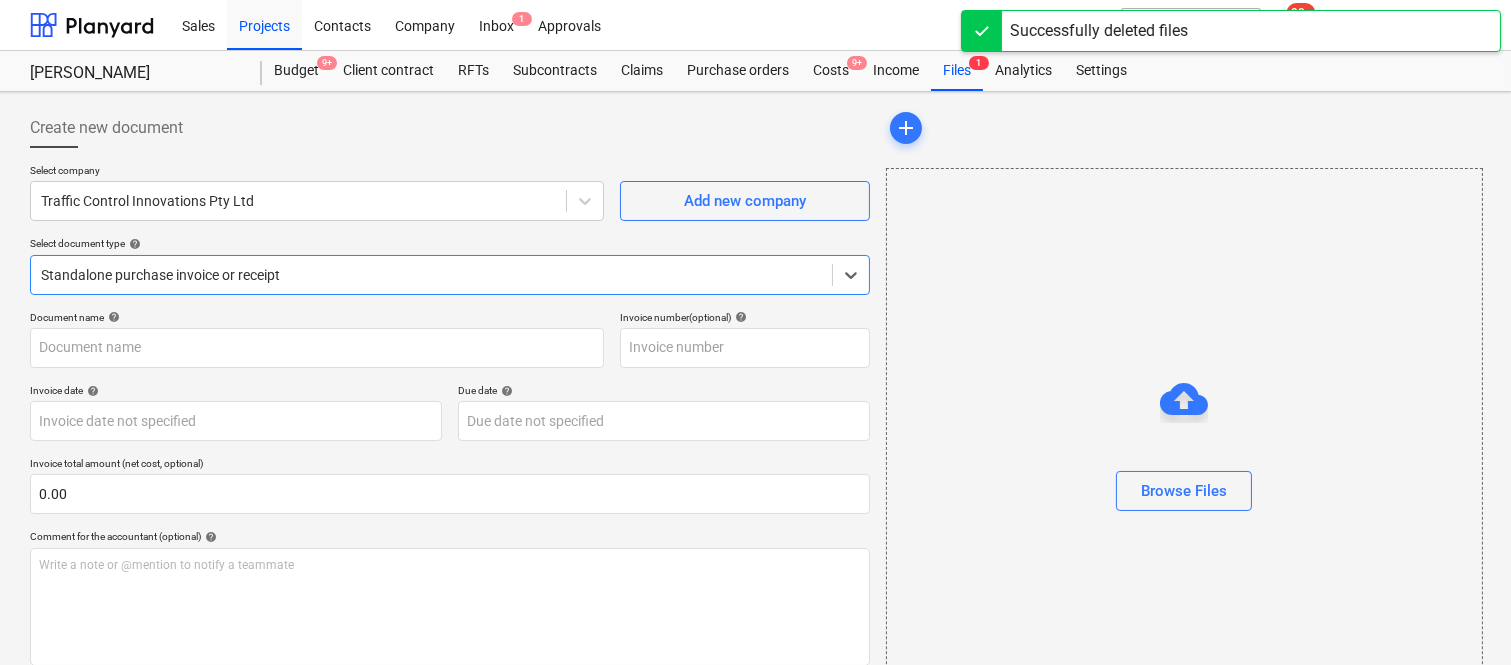 type on "00065481" 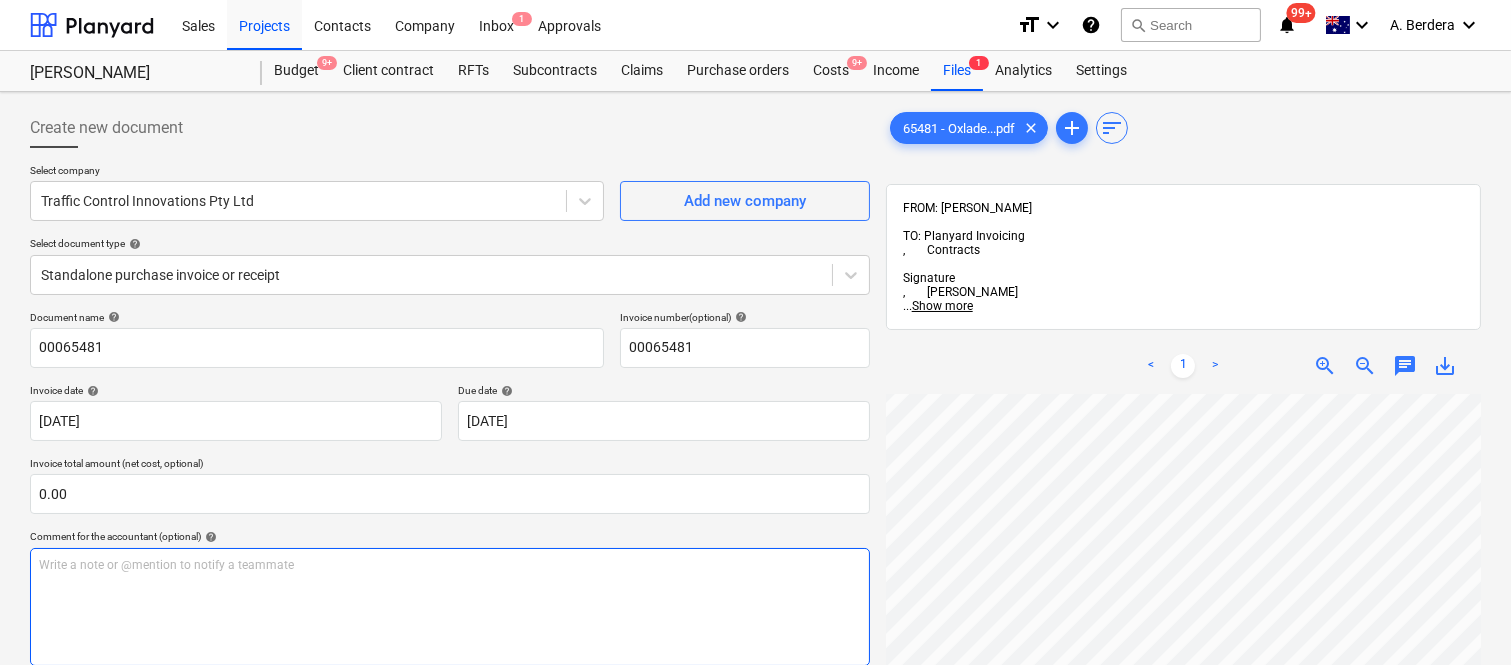 scroll, scrollTop: 583, scrollLeft: 297, axis: both 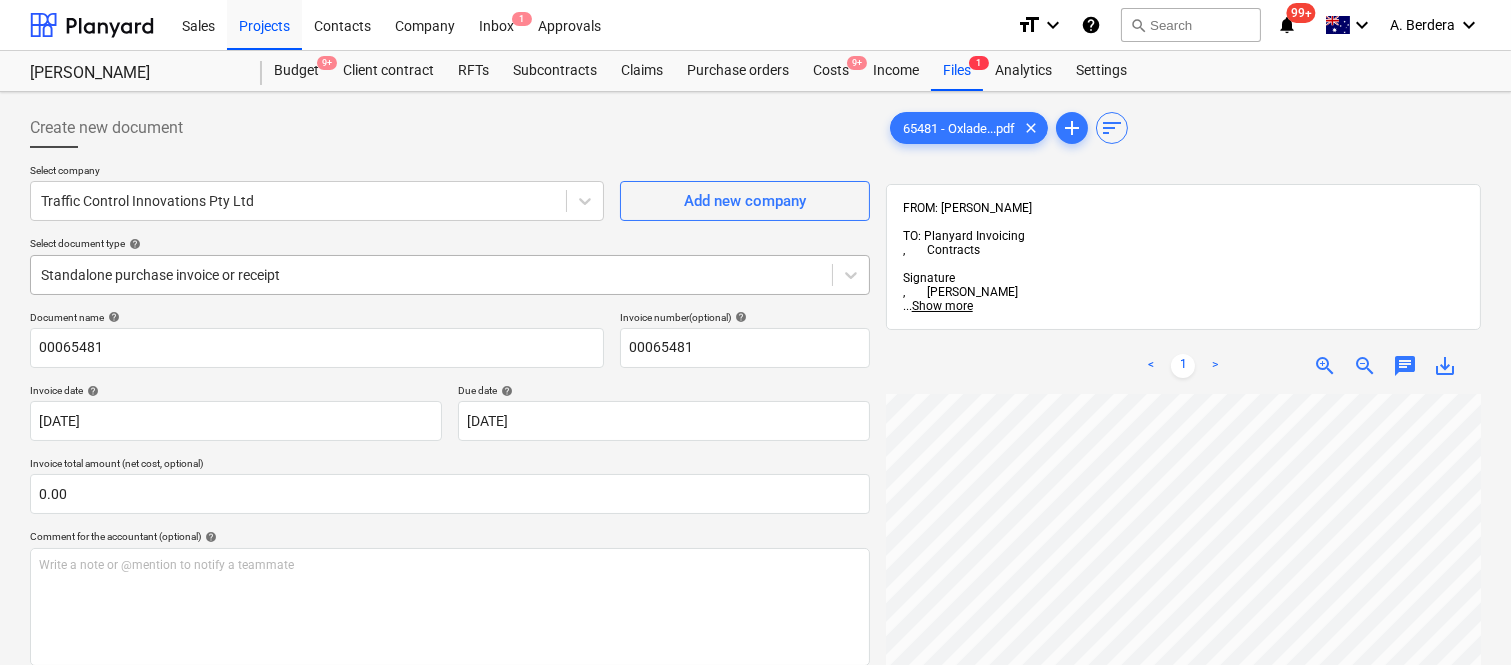 click at bounding box center [431, 275] 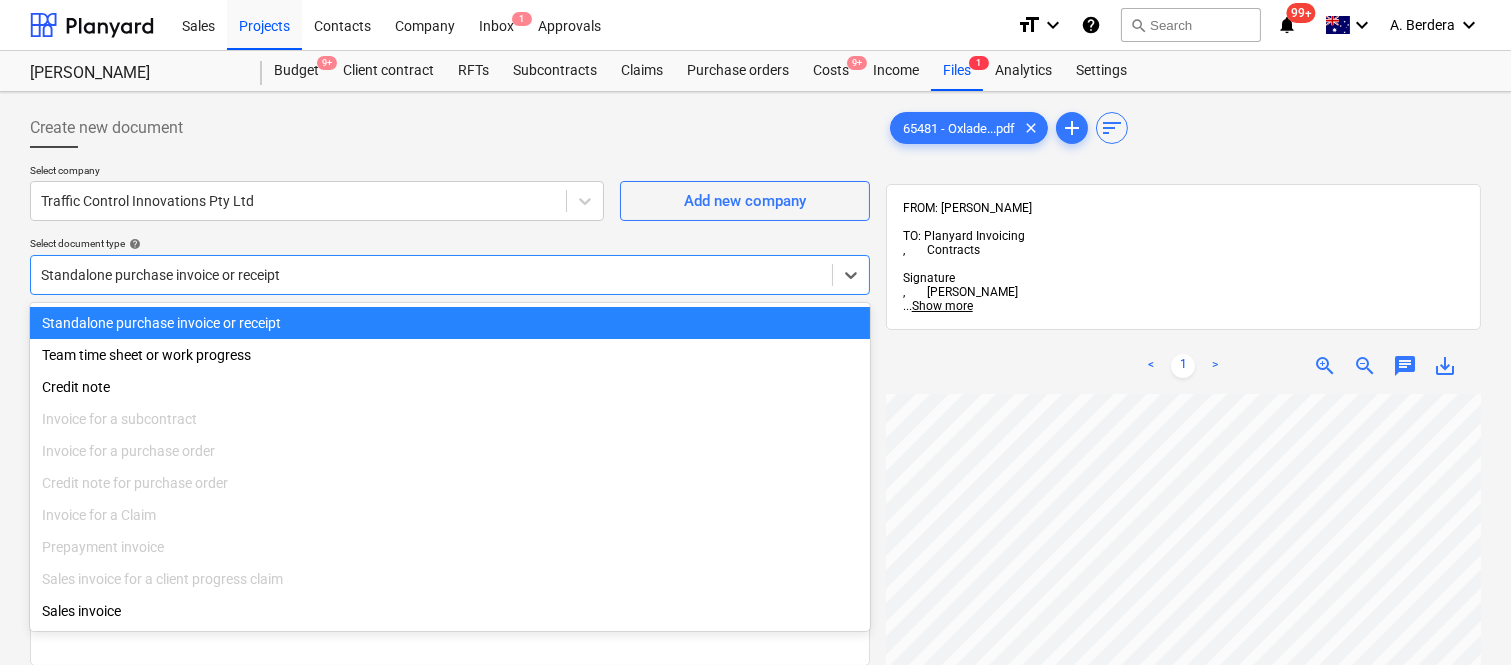click on "Standalone purchase invoice or receipt" at bounding box center (450, 323) 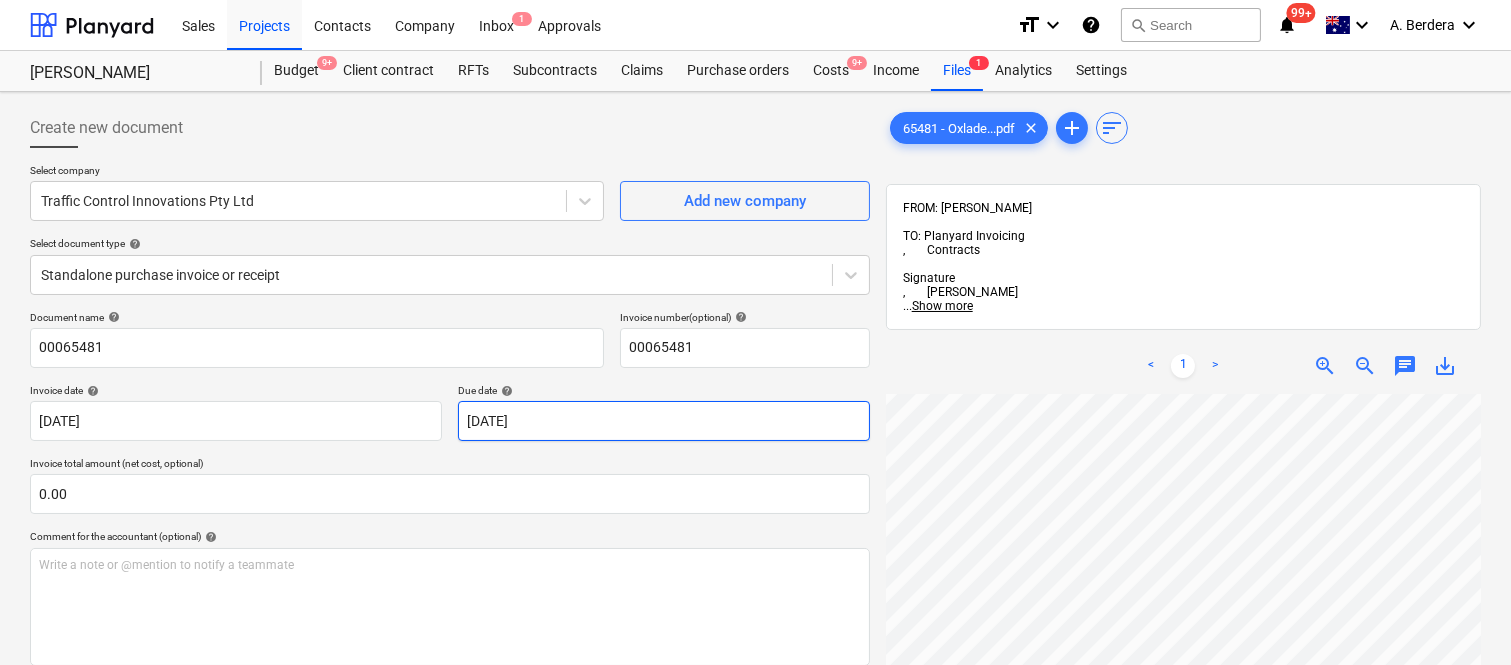 scroll, scrollTop: 488, scrollLeft: 261, axis: both 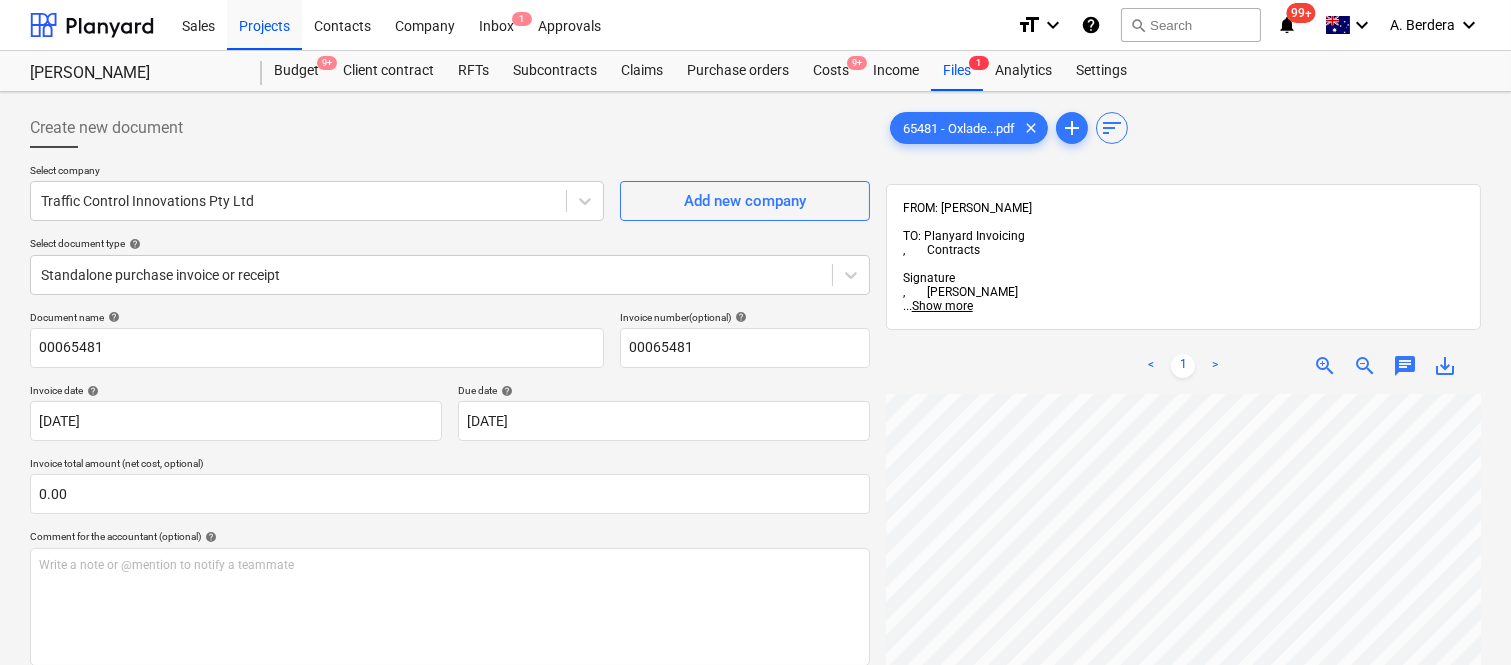 click on "zoom_out" at bounding box center (1365, 366) 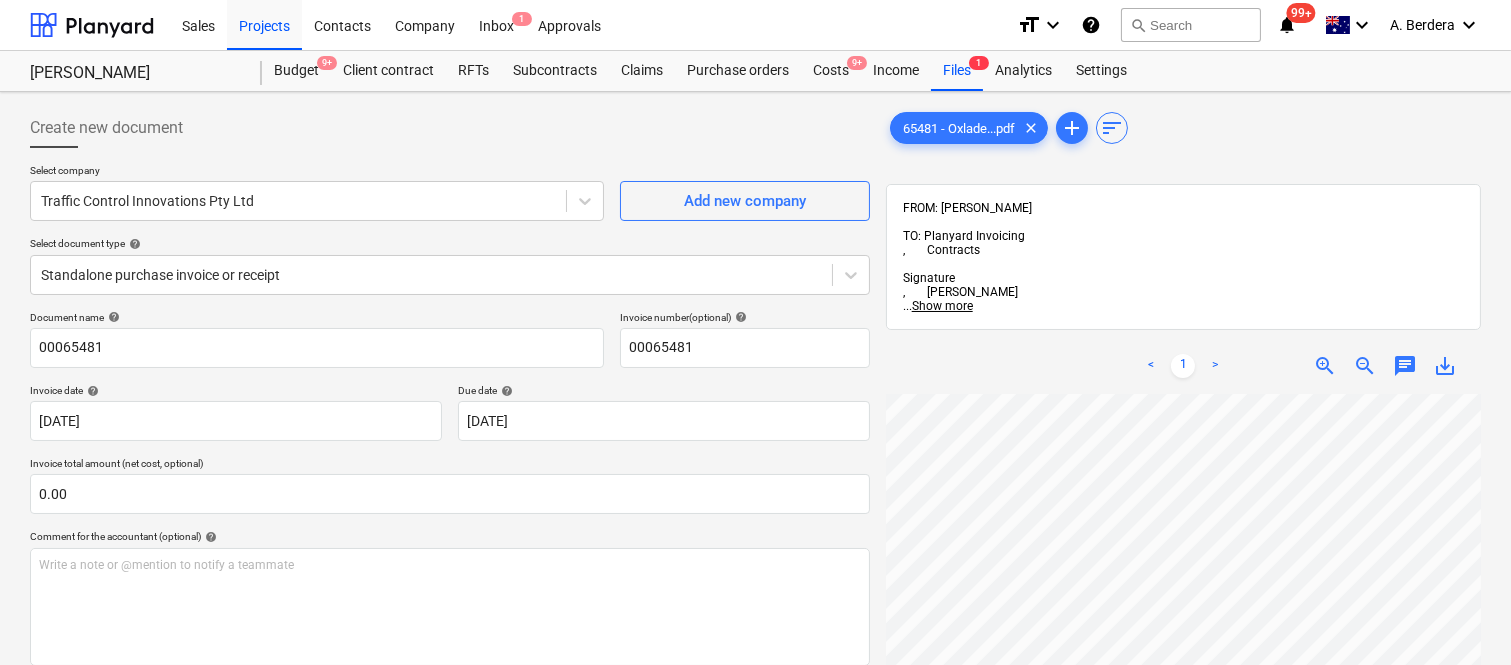 click on "zoom_out" at bounding box center (1365, 366) 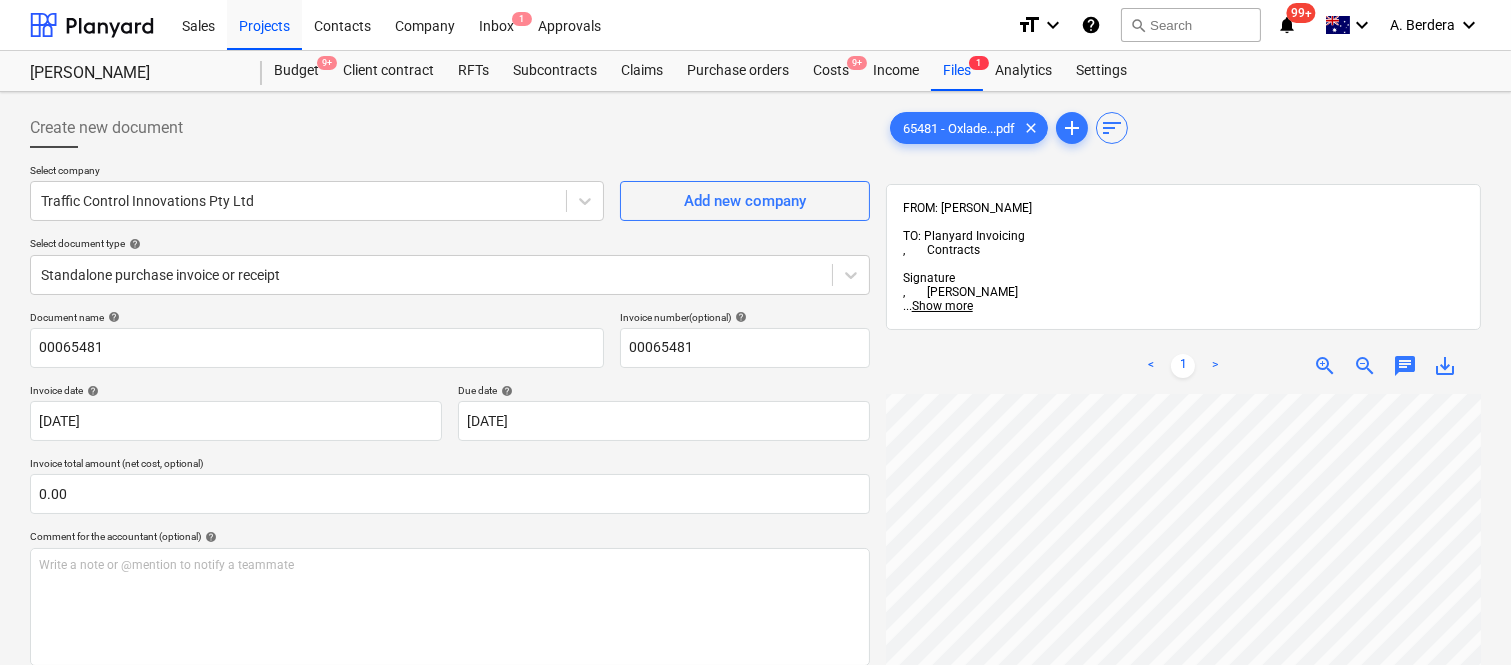 scroll, scrollTop: 106, scrollLeft: 0, axis: vertical 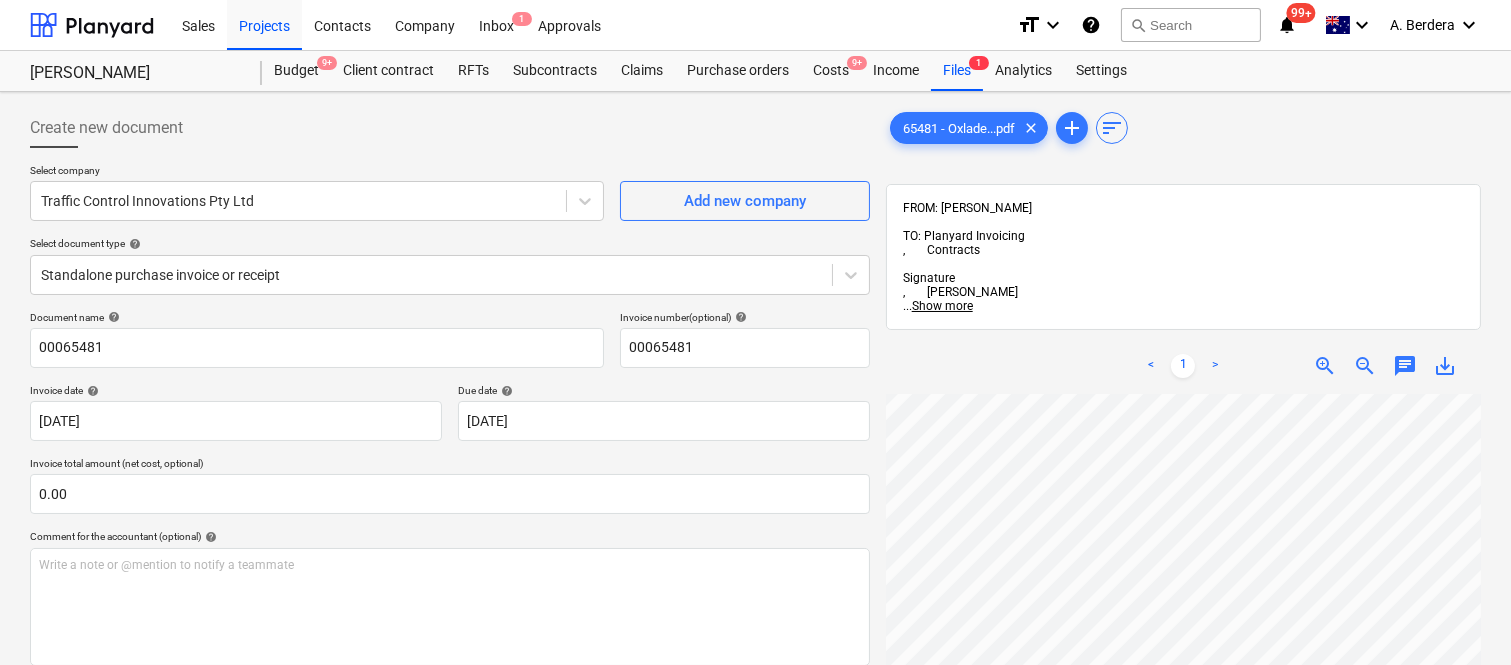 click on "zoom_in" at bounding box center [1325, 366] 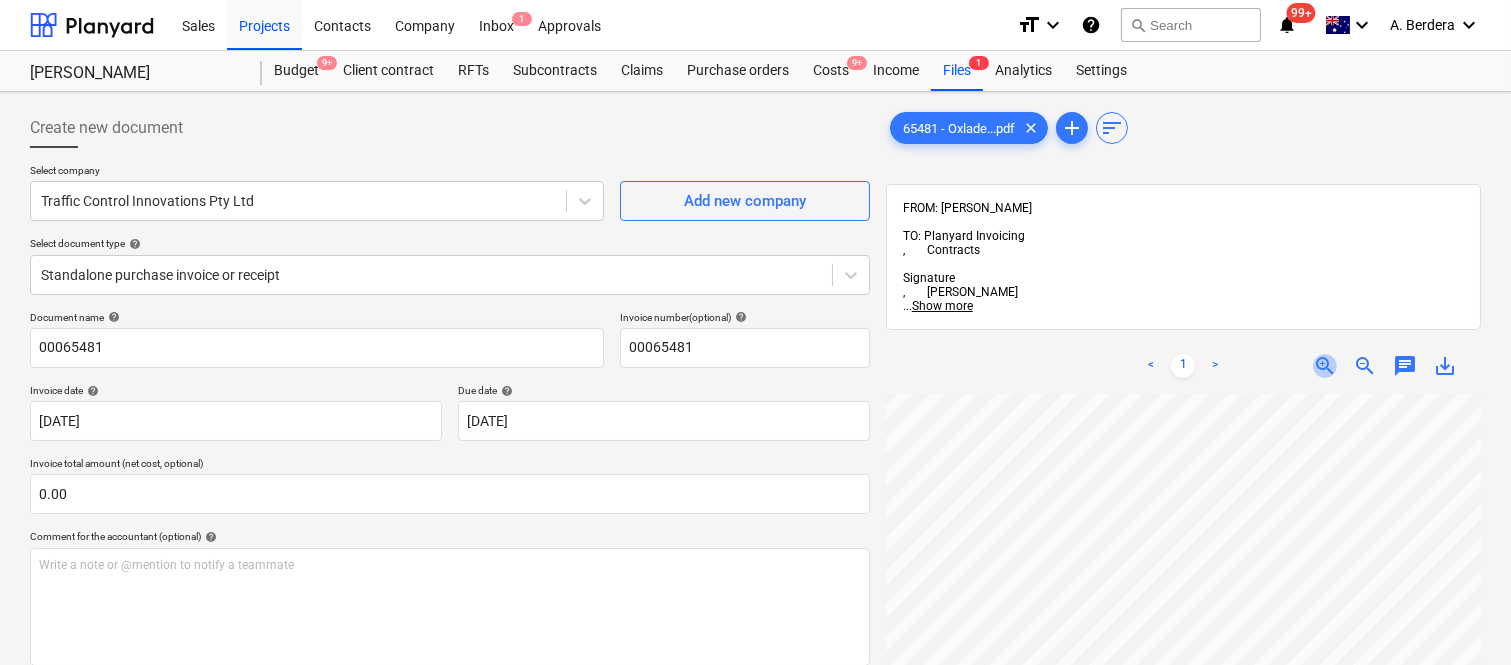 click on "zoom_in" at bounding box center (1325, 366) 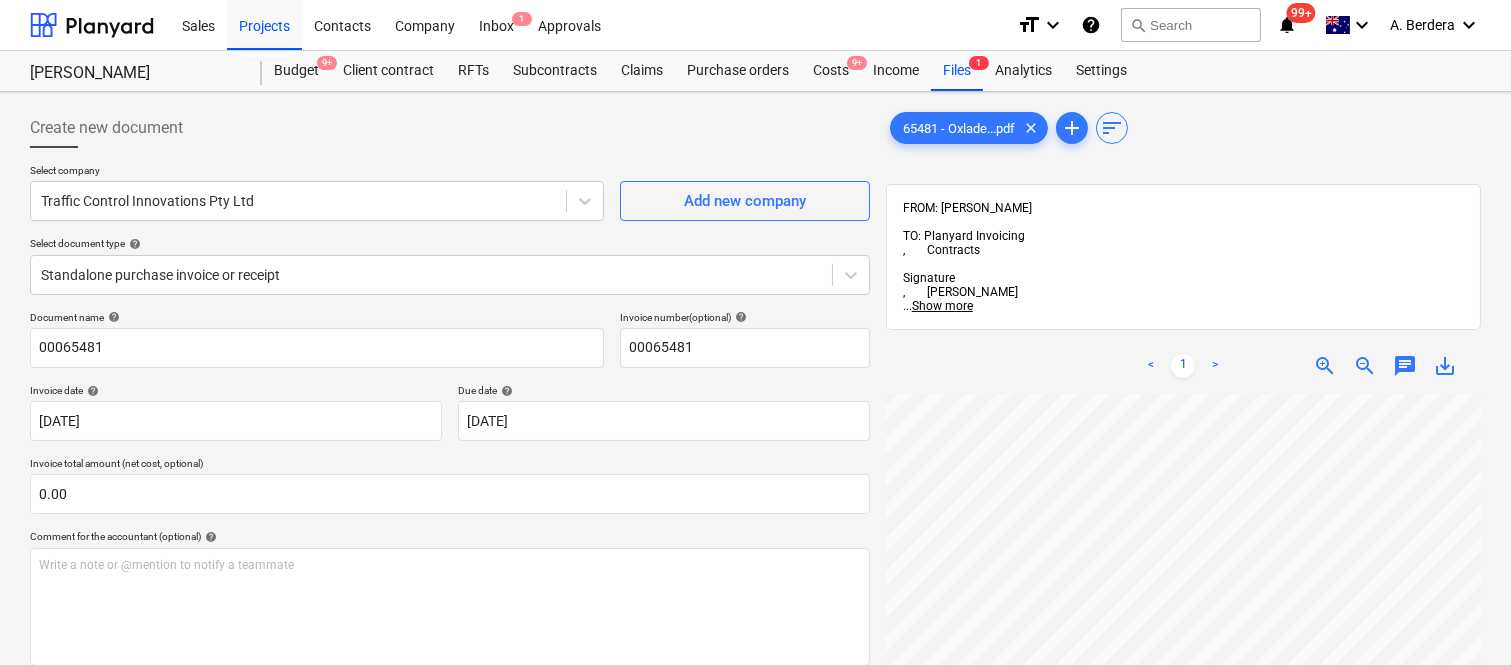 click on "zoom_in" at bounding box center (1325, 366) 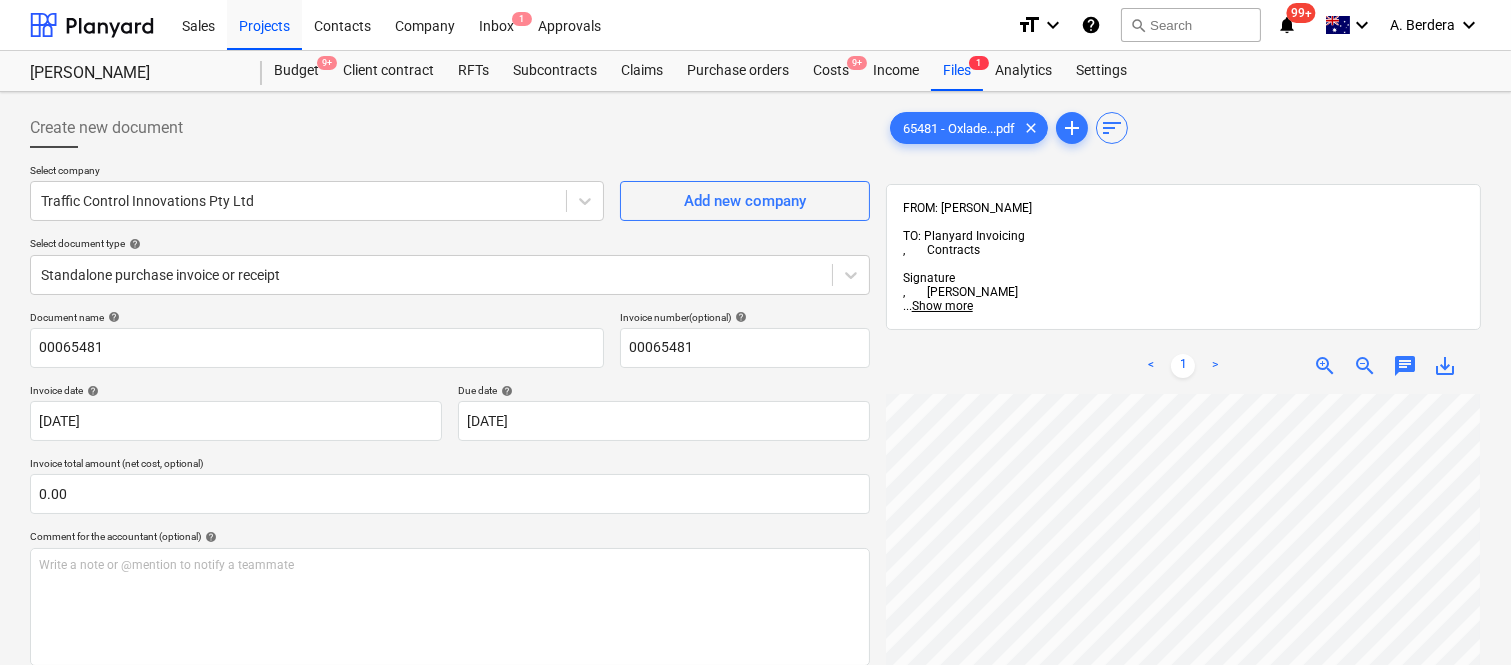 scroll, scrollTop: 18, scrollLeft: 456, axis: both 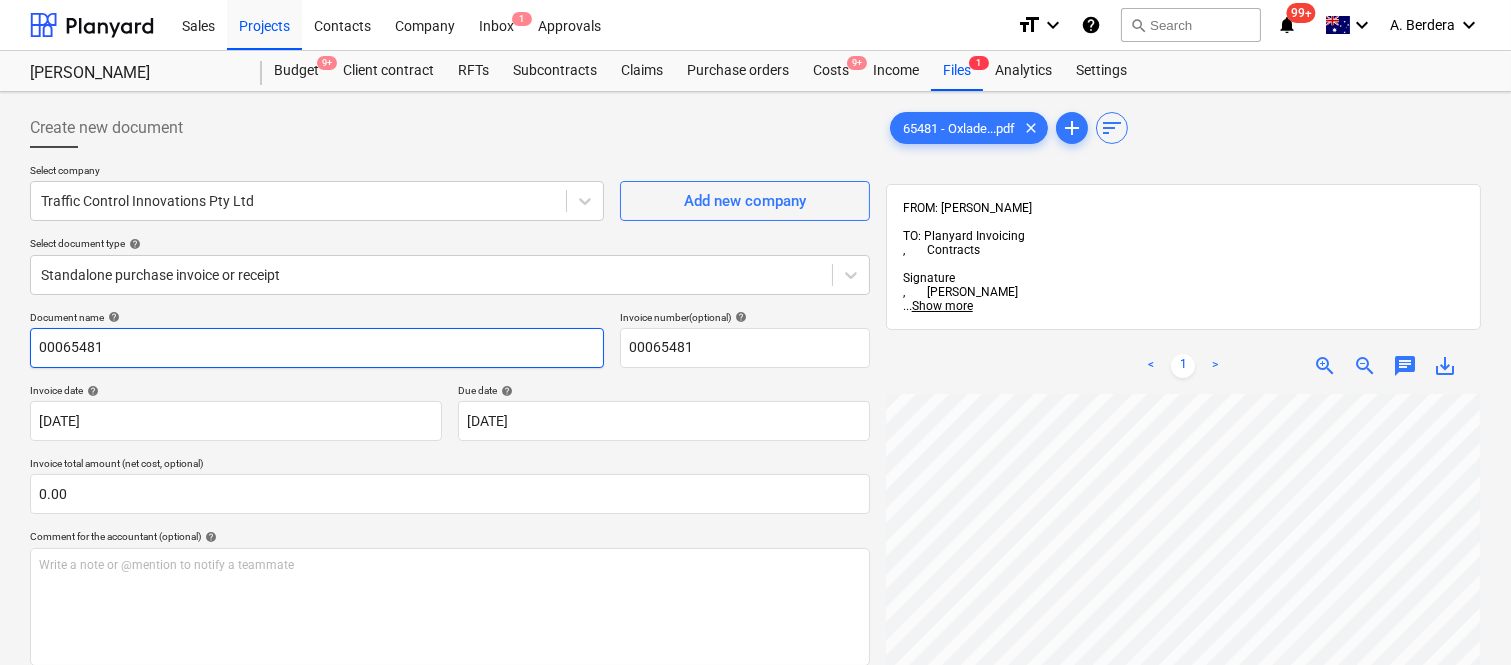 click on "00065481" at bounding box center [317, 348] 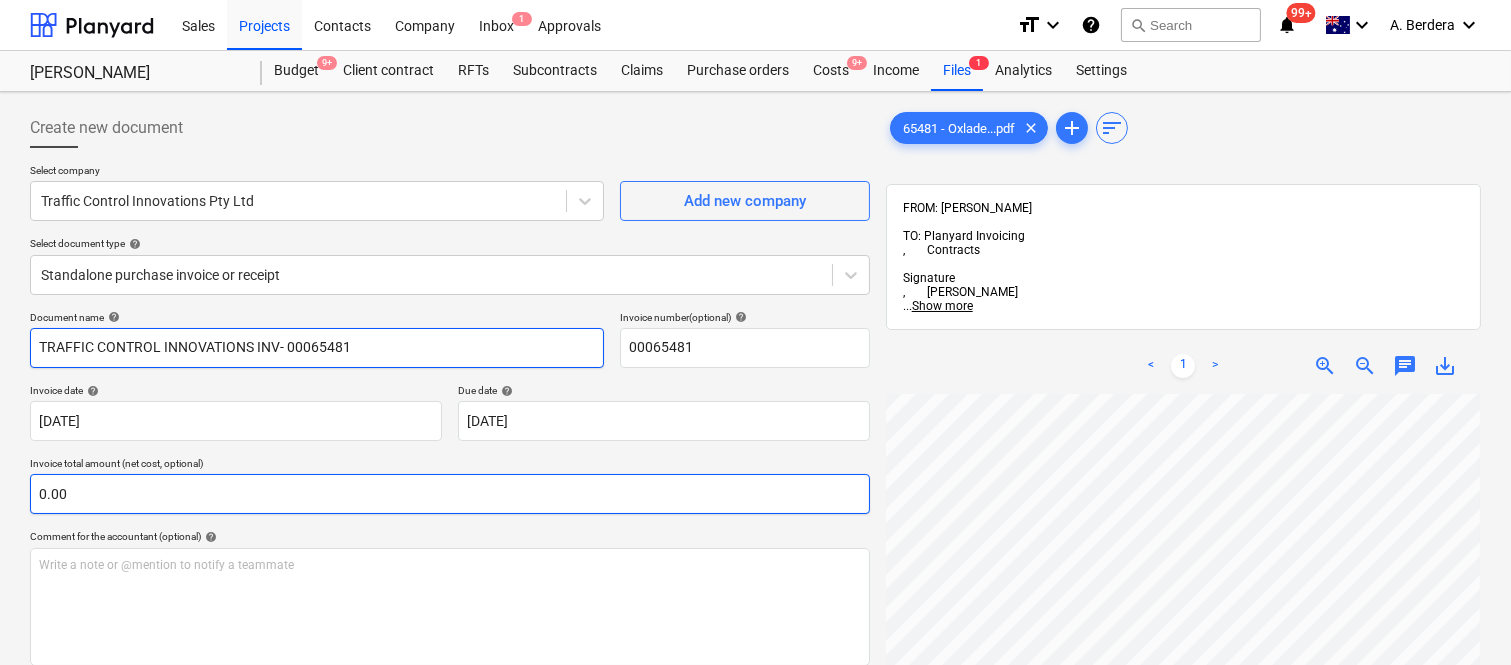 type on "TRAFFIC CONTROL INNOVATIONS INV- 00065481" 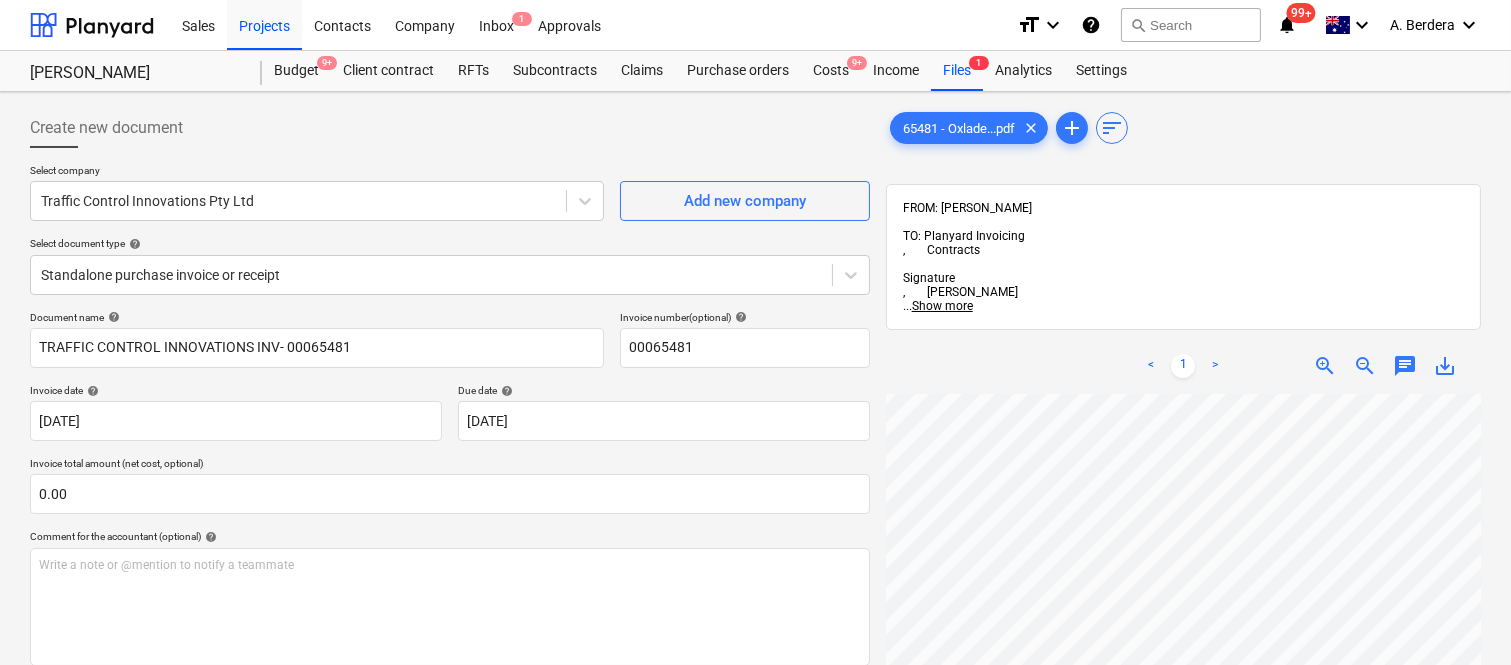 scroll, scrollTop: 877, scrollLeft: 0, axis: vertical 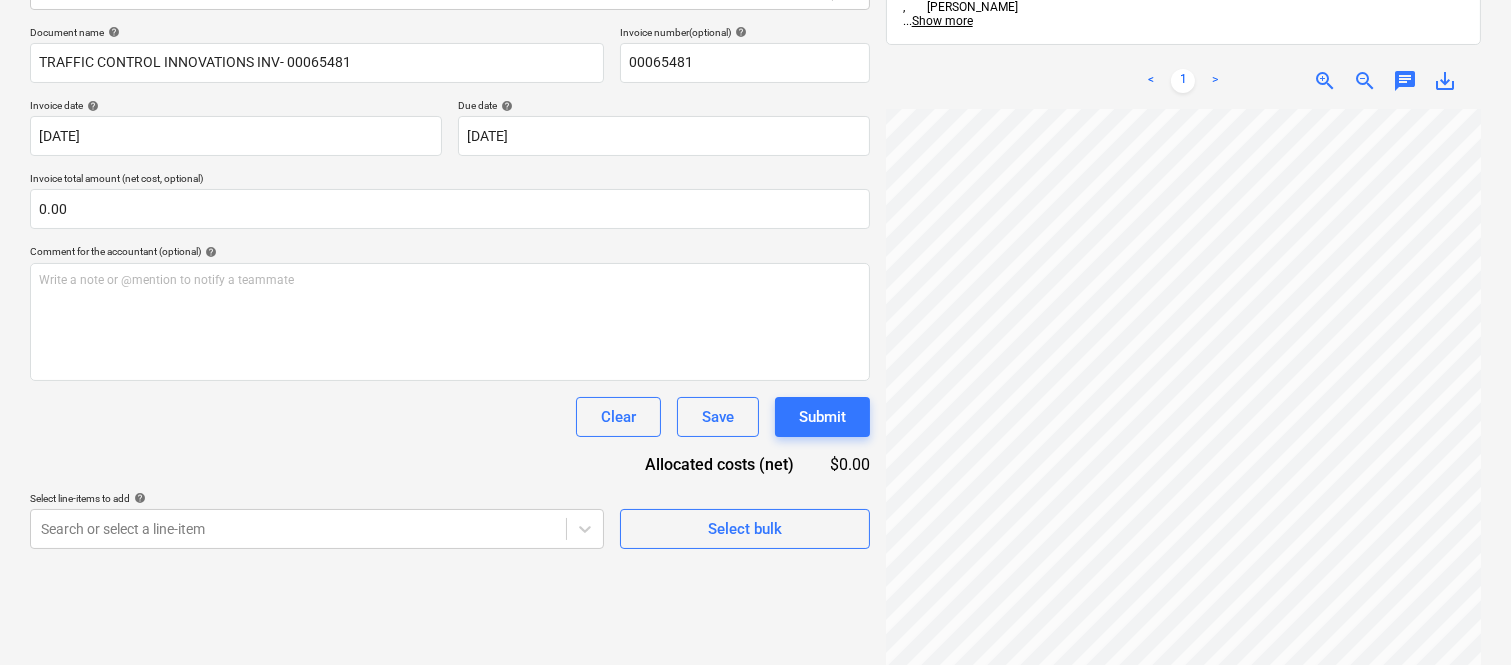 click on "< 1 > zoom_in zoom_out chat 0 save_alt" at bounding box center [1183, 385] 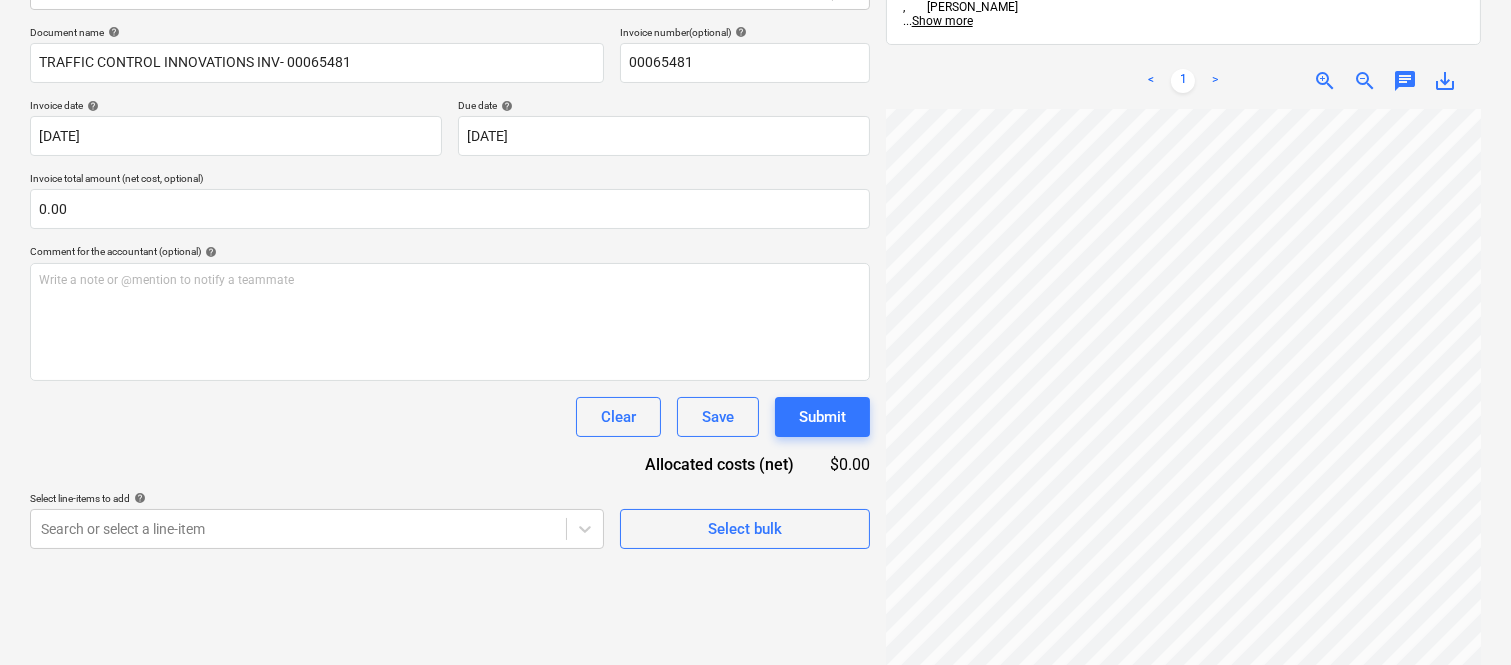 scroll, scrollTop: 42, scrollLeft: 411, axis: both 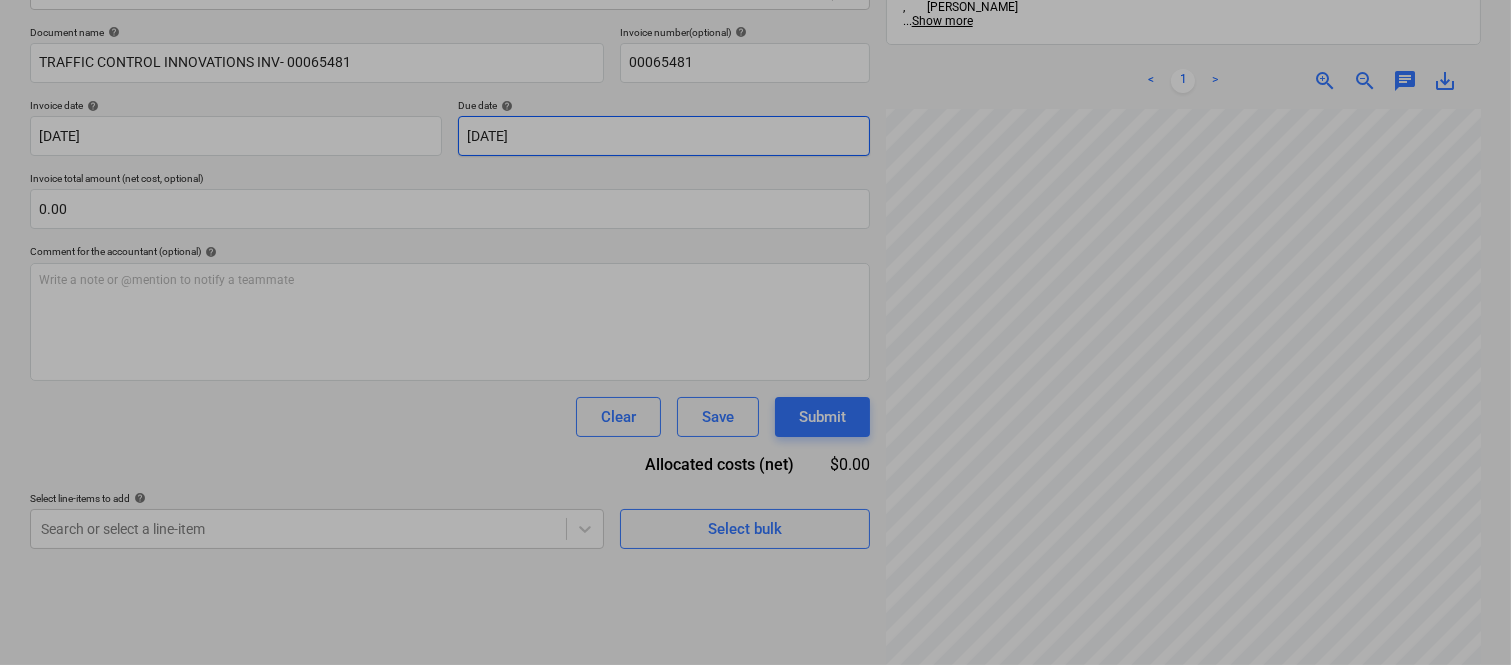 click on "Sales Projects Contacts Company Inbox 1 Approvals format_size keyboard_arrow_down help search Search notifications 99+ keyboard_arrow_down A. Berdera keyboard_arrow_down Della Rosa Della Rosa Budget 9+ Client contract RFTs Subcontracts Claims Purchase orders Costs 9+ Income Files 1 Analytics Settings Create new document Select company Traffic Control Innovations Pty Ltd   Add new company Select document type help Standalone purchase invoice or receipt Document name help TRAFFIC CONTROL INNOVATIONS INV- 00065481 Invoice number  (optional) help 00065481 Invoice date help 19 Jun 2025 19.06.2025 Press the down arrow key to interact with the calendar and
select a date. Press the question mark key to get the keyboard shortcuts for changing dates. Due date help 19 Jun 2025 19.06.2025 Press the down arrow key to interact with the calendar and
select a date. Press the question mark key to get the keyboard shortcuts for changing dates. Invoice total amount (net cost, optional) 0.00 help ﻿ Clear Save Submit" at bounding box center [755, 47] 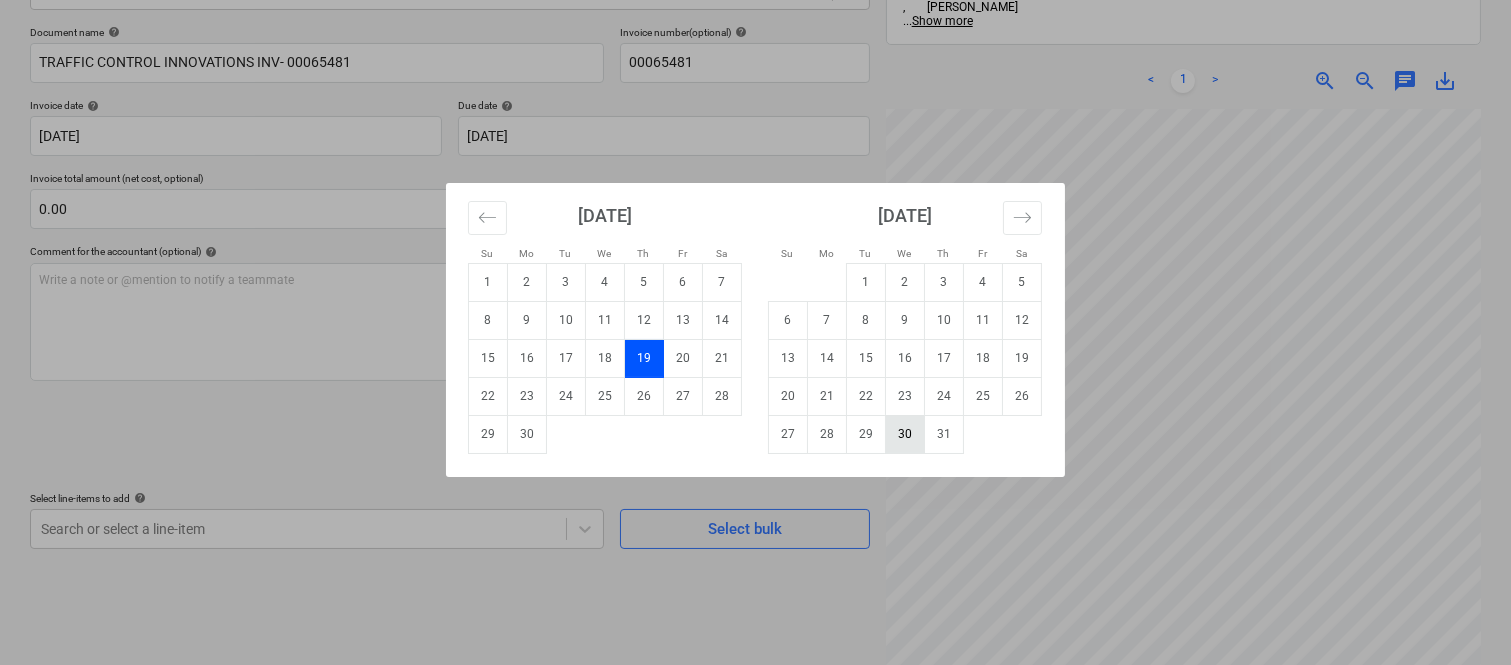 click on "30" at bounding box center [905, 434] 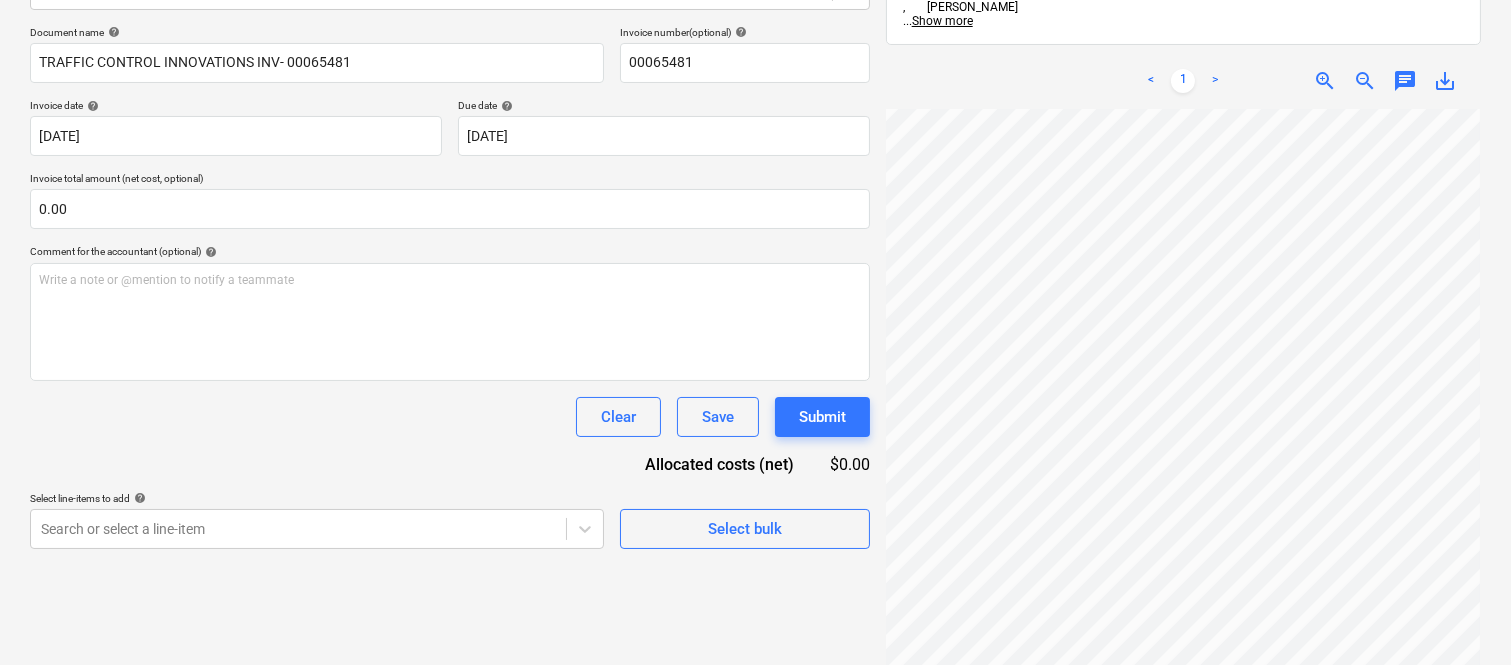 scroll, scrollTop: 560, scrollLeft: 456, axis: both 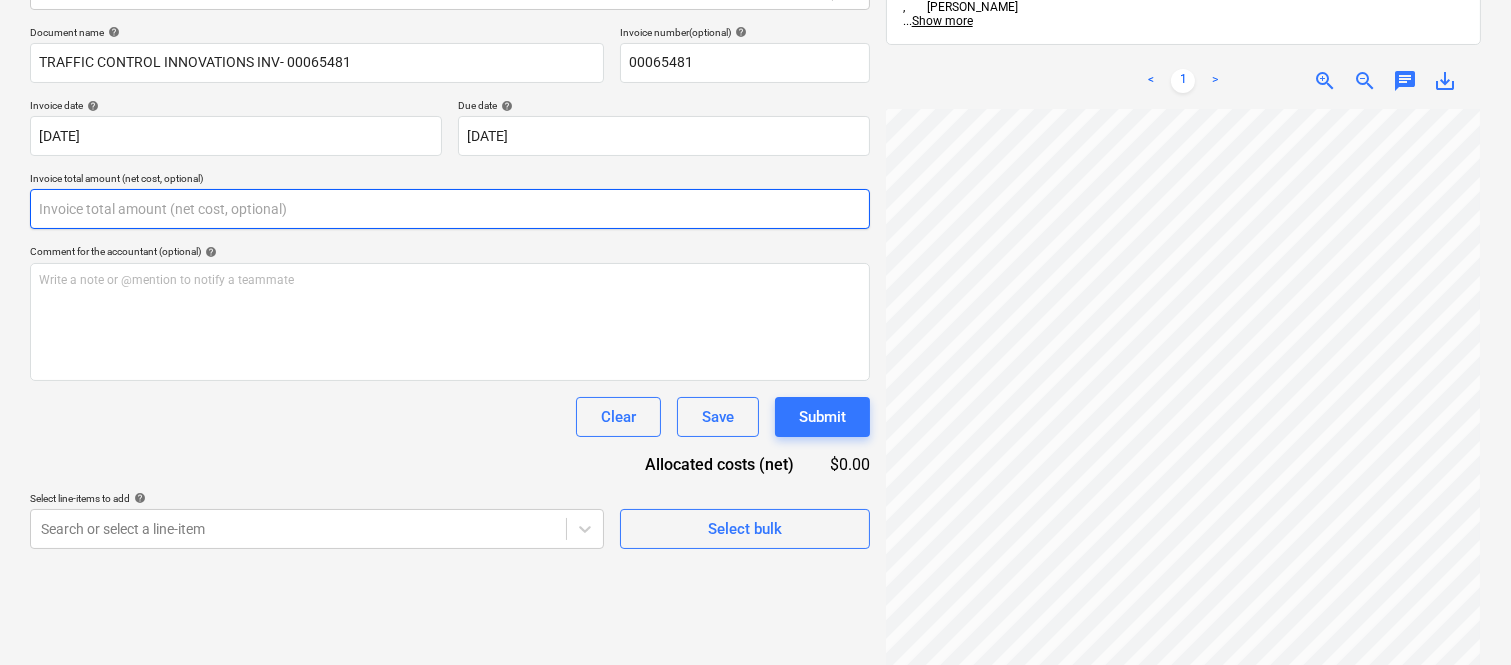 click at bounding box center [450, 209] 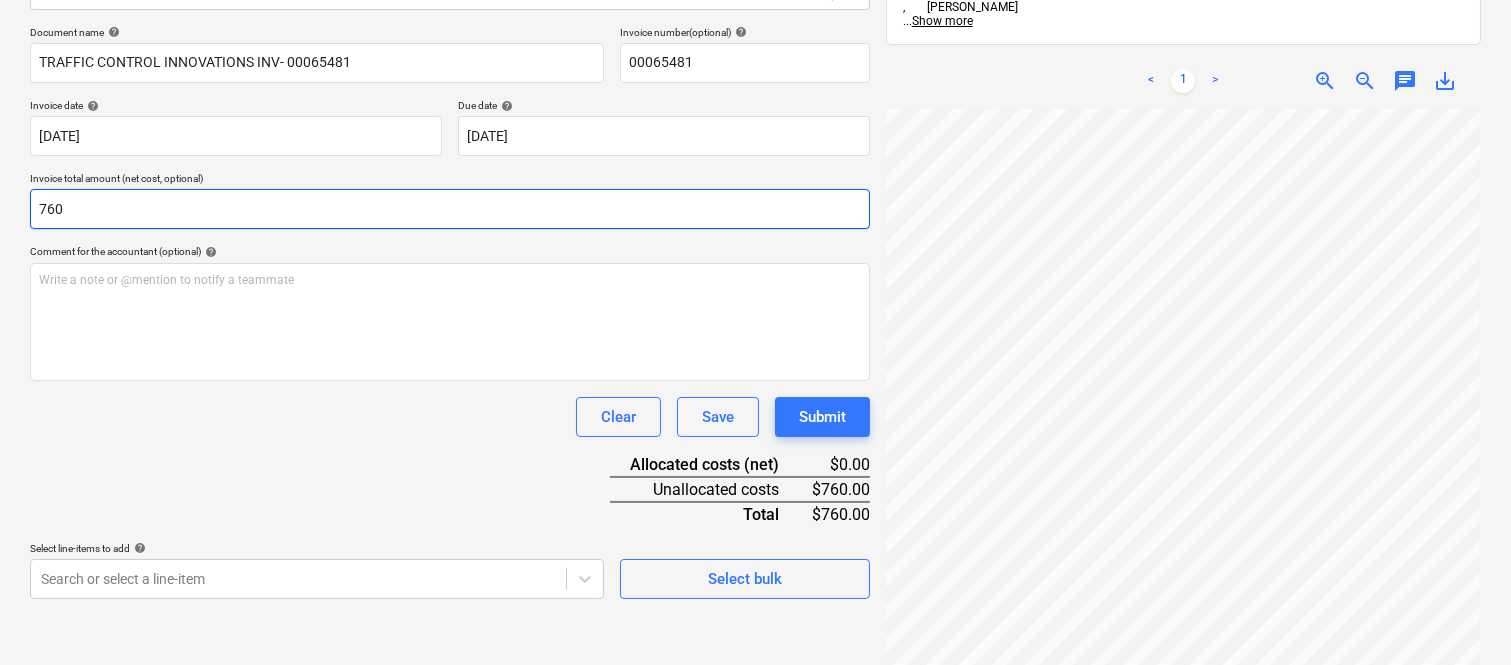 type on "760" 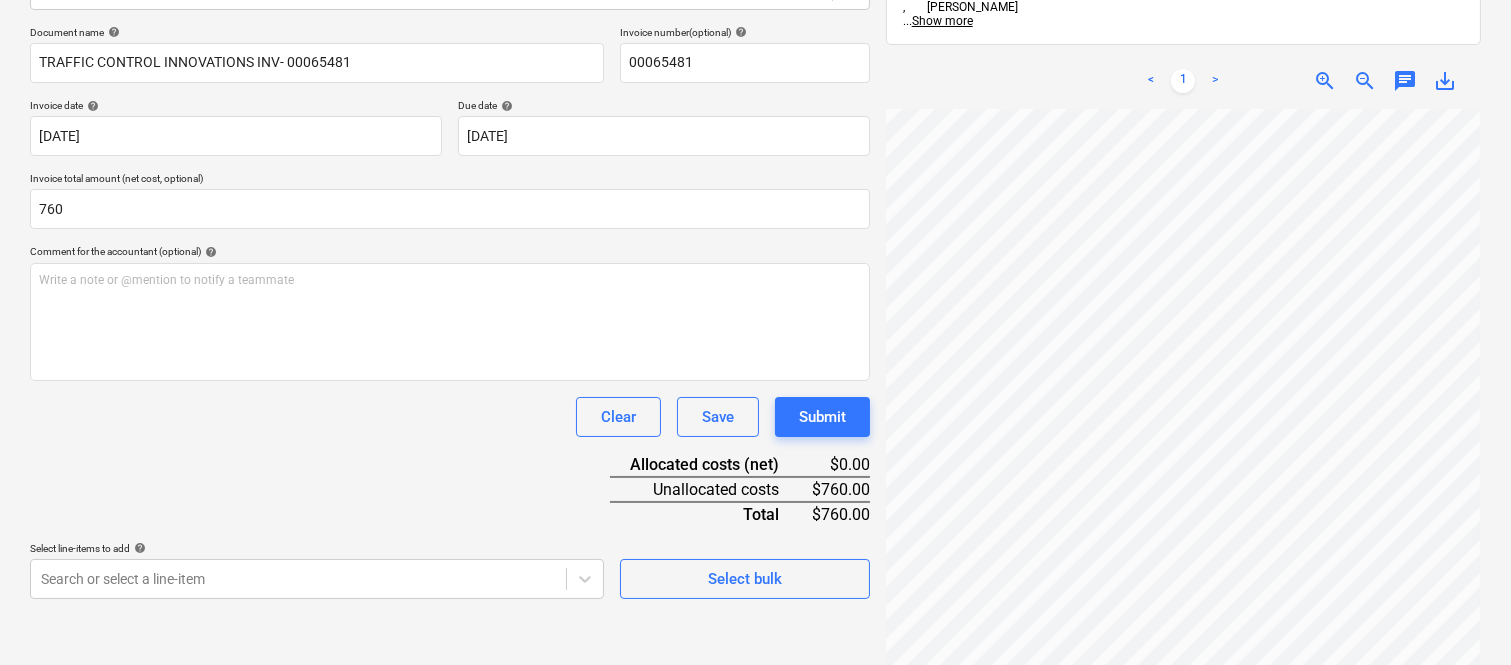 click on "Document name help TRAFFIC CONTROL INNOVATIONS INV- 00065481 Invoice number  (optional) help 00065481 Invoice date help 19 Jun 2025 19.06.2025 Press the down arrow key to interact with the calendar and
select a date. Press the question mark key to get the keyboard shortcuts for changing dates. Due date help 30 Jul 2025 30.07.2025 Press the down arrow key to interact with the calendar and
select a date. Press the question mark key to get the keyboard shortcuts for changing dates. Invoice total amount (net cost, optional) 760 Comment for the accountant (optional) help Write a note or @mention to notify a teammate ﻿ Clear Save Submit Allocated costs (net) $0.00 Unallocated costs $760.00 Total $760.00 Select line-items to add help Search or select a line-item Select bulk" at bounding box center [450, 312] 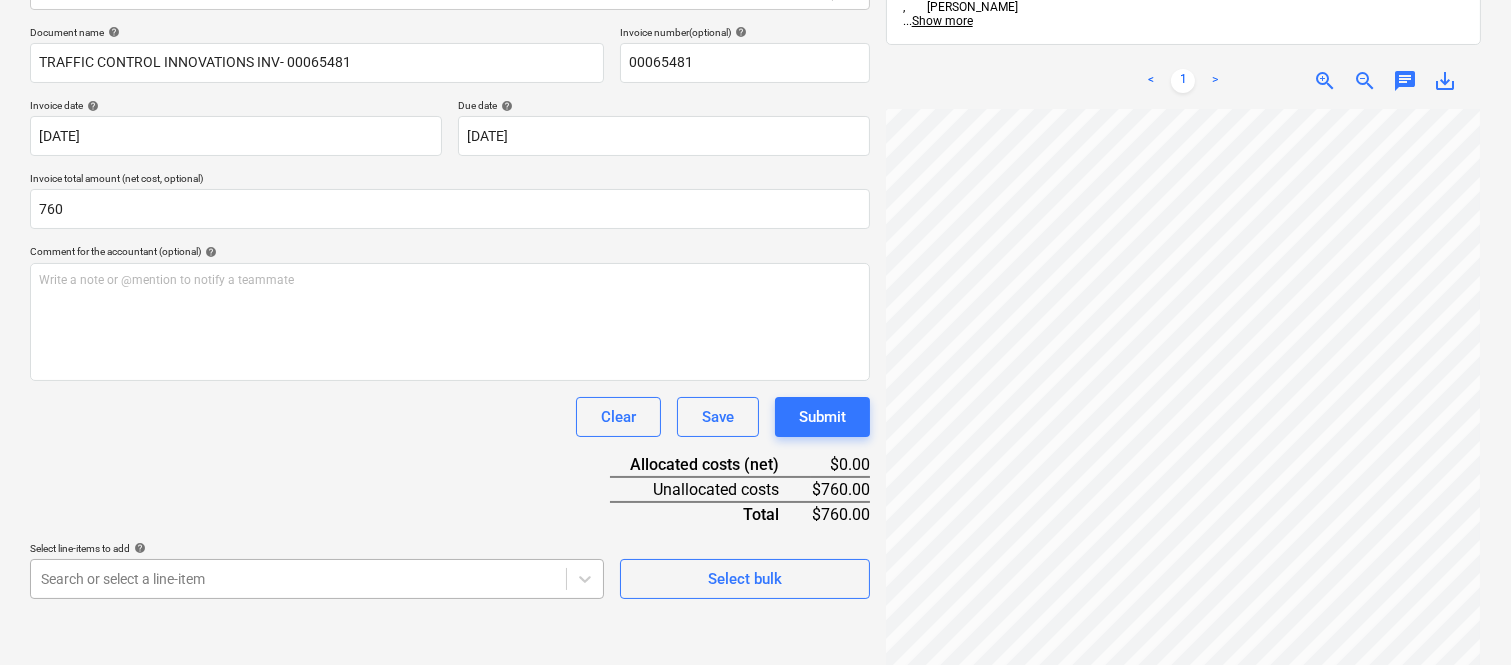 click on "Sales Projects Contacts Company Inbox 1 Approvals format_size keyboard_arrow_down help search Search notifications 99+ keyboard_arrow_down A. Berdera keyboard_arrow_down Della Rosa Della Rosa Budget 9+ Client contract RFTs Subcontracts Claims Purchase orders Costs 9+ Income Files 1 Analytics Settings Create new document Select company Traffic Control Innovations Pty Ltd   Add new company Select document type help Standalone purchase invoice or receipt Document name help TRAFFIC CONTROL INNOVATIONS INV- 00065481 Invoice number  (optional) help 00065481 Invoice date help 19 Jun 2025 19.06.2025 Press the down arrow key to interact with the calendar and
select a date. Press the question mark key to get the keyboard shortcuts for changing dates. Due date help 30 Jul 2025 30.07.2025 Press the down arrow key to interact with the calendar and
select a date. Press the question mark key to get the keyboard shortcuts for changing dates. Invoice total amount (net cost, optional) 760 help ﻿ Clear Save Submit <" at bounding box center [755, 47] 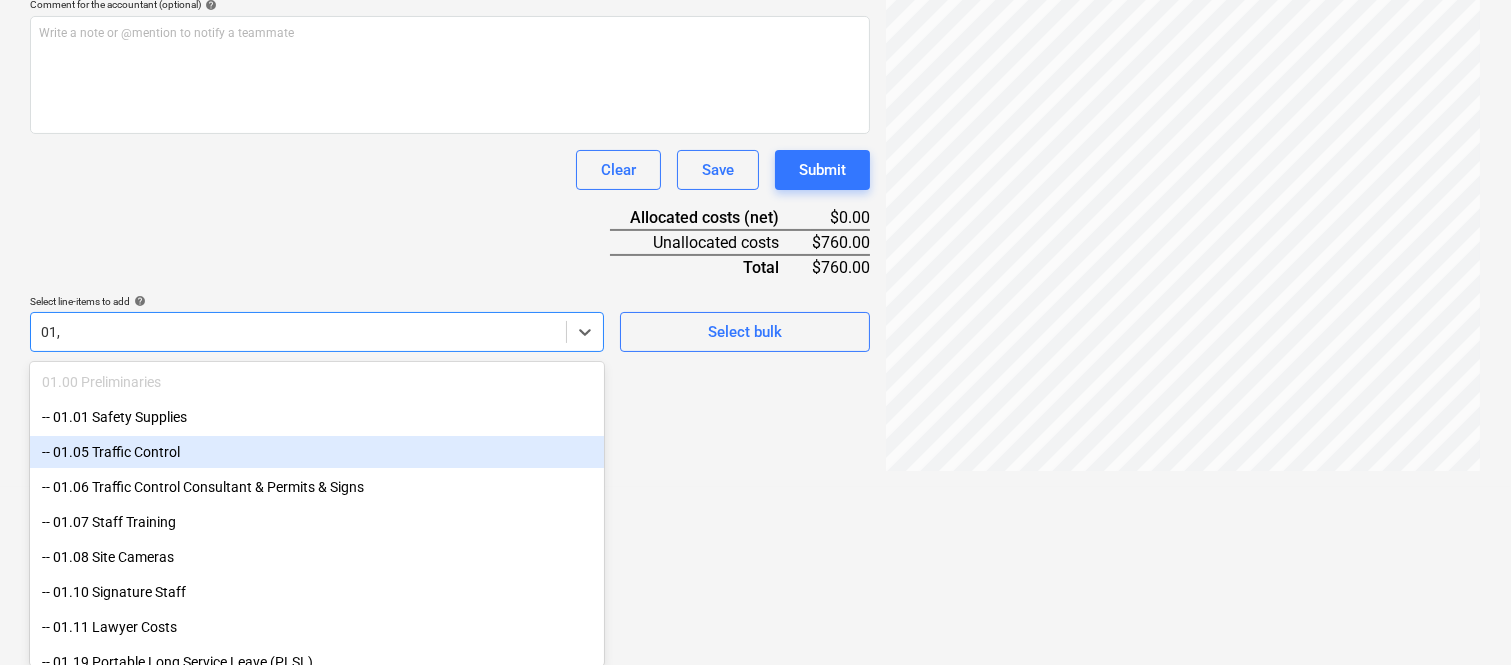 scroll, scrollTop: 285, scrollLeft: 0, axis: vertical 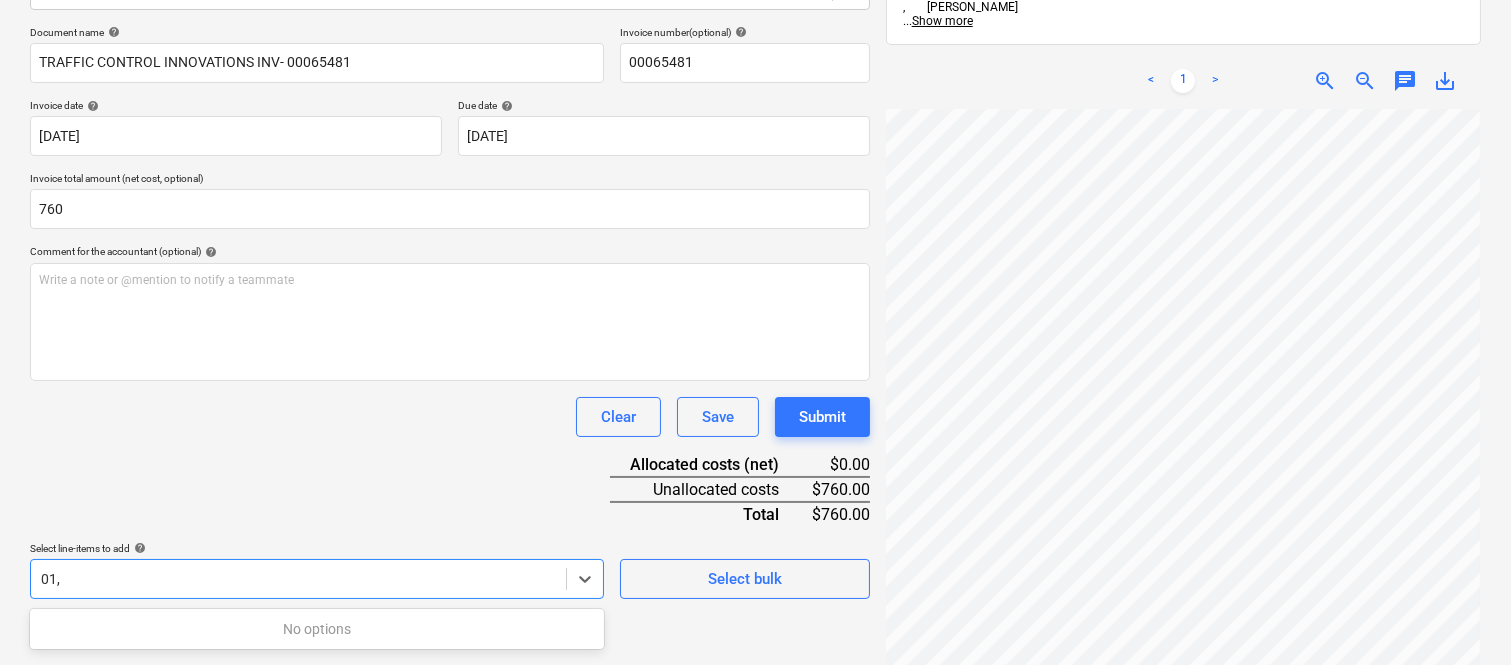 type on "01" 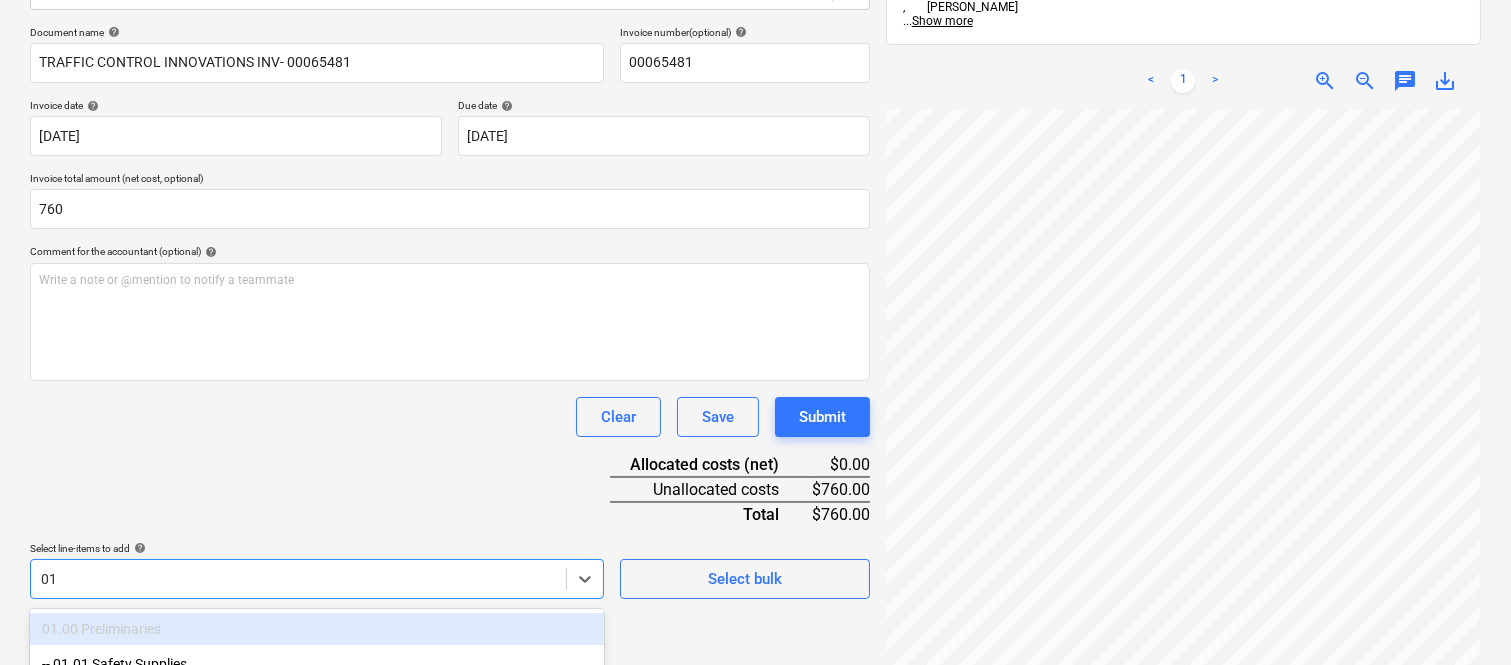 scroll, scrollTop: 532, scrollLeft: 0, axis: vertical 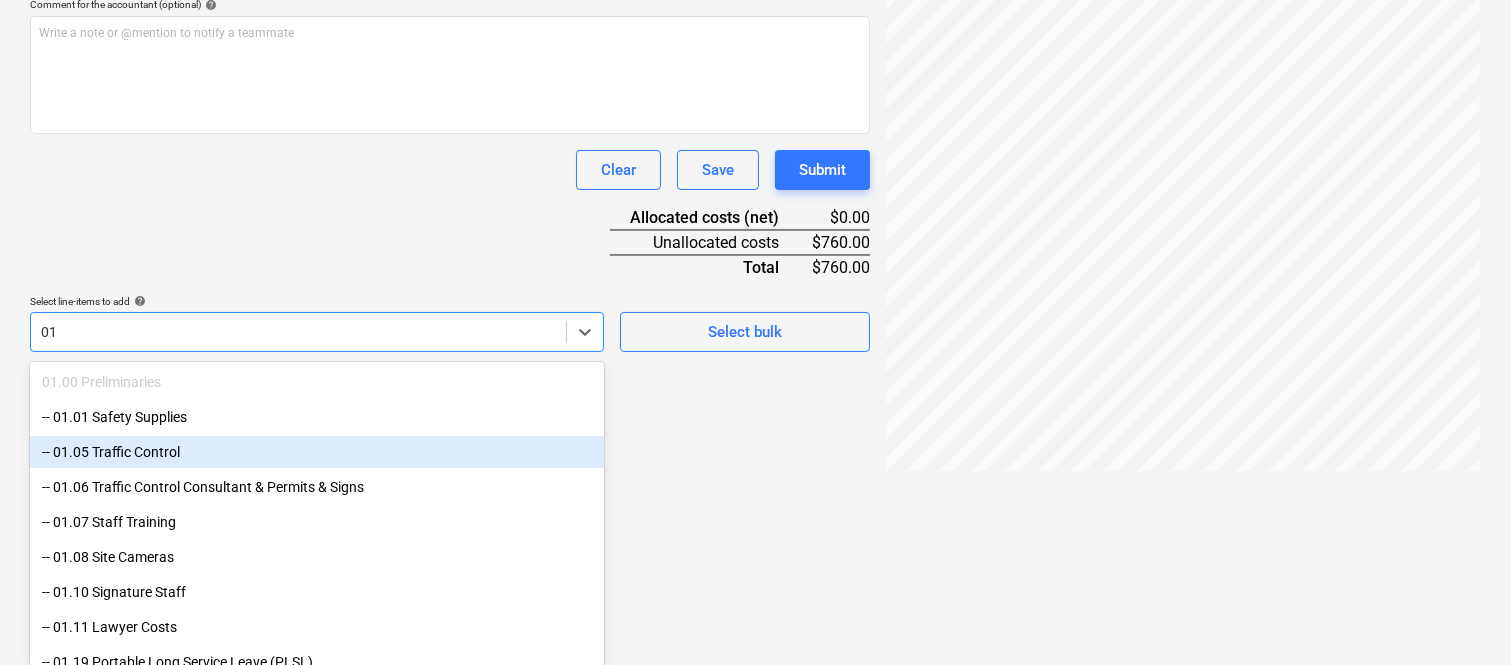 click on "--  01.05 Traffic Control" at bounding box center [317, 452] 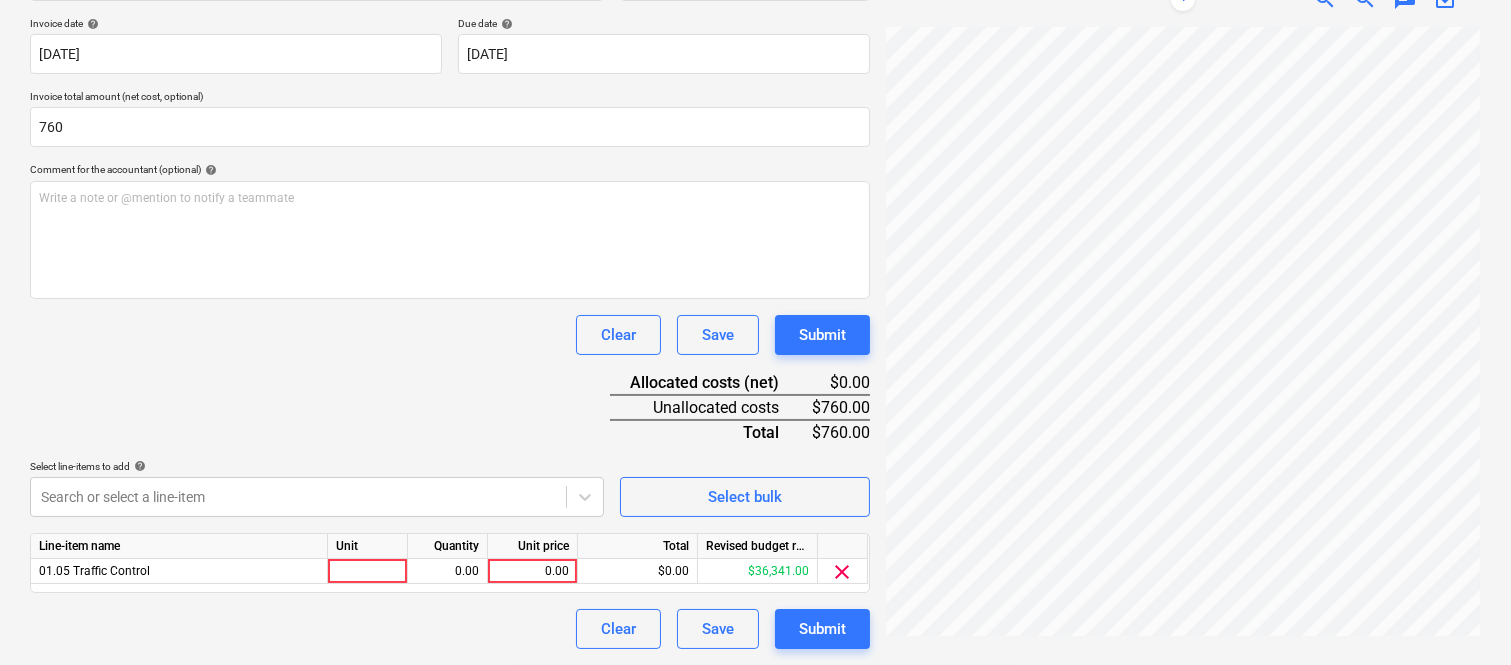 scroll, scrollTop: 367, scrollLeft: 0, axis: vertical 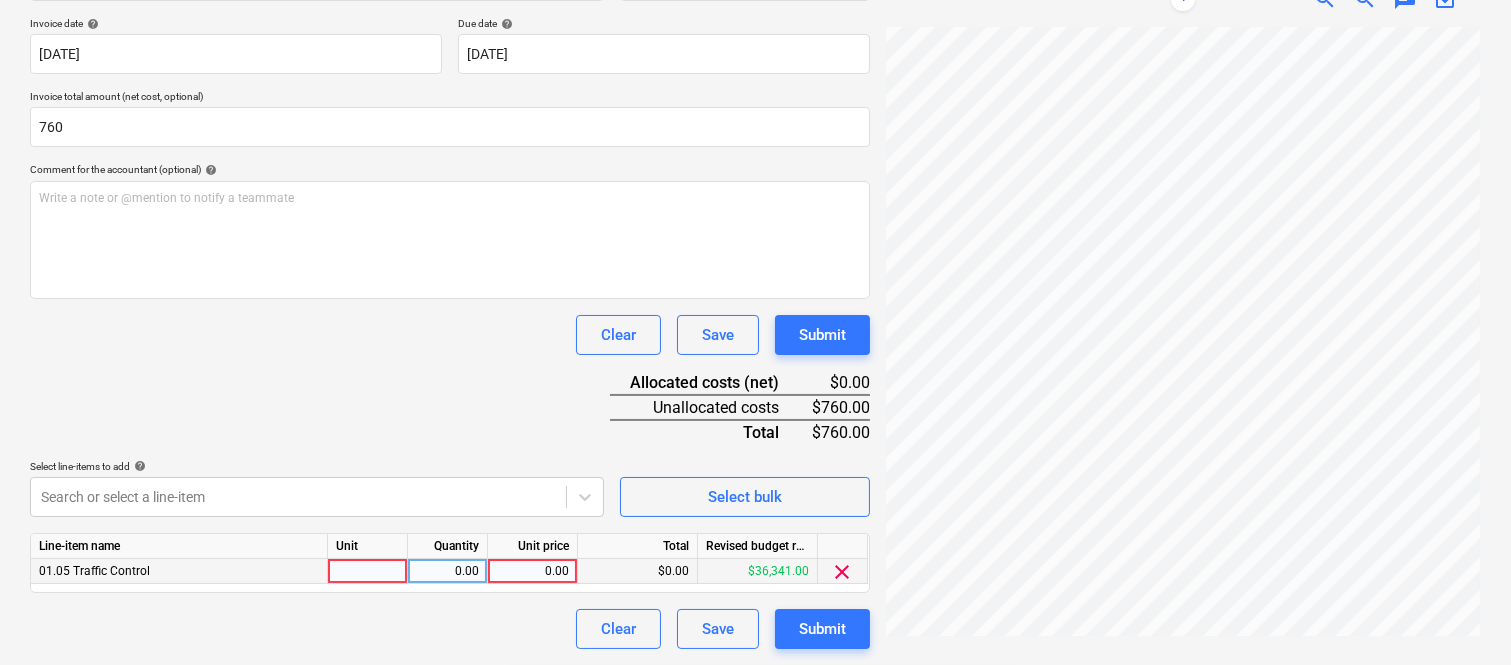 click at bounding box center [368, 571] 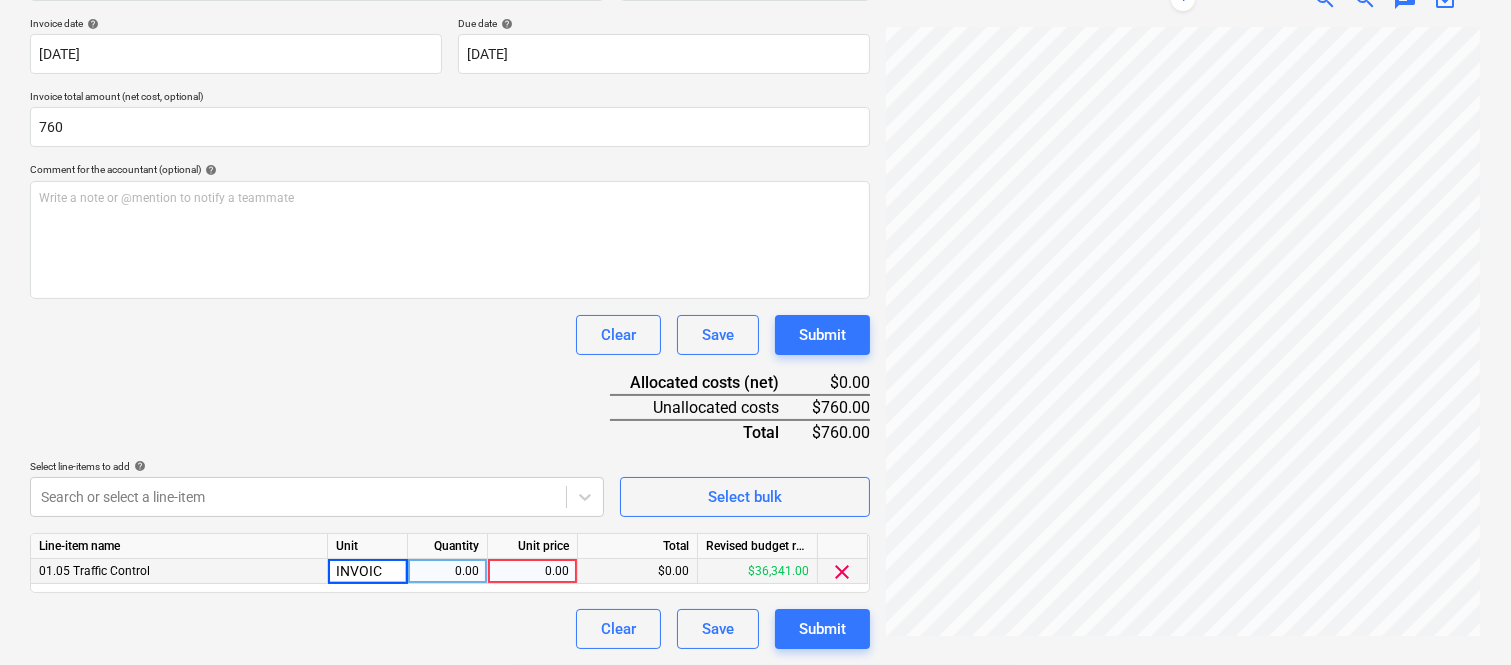 type on "INVOICE" 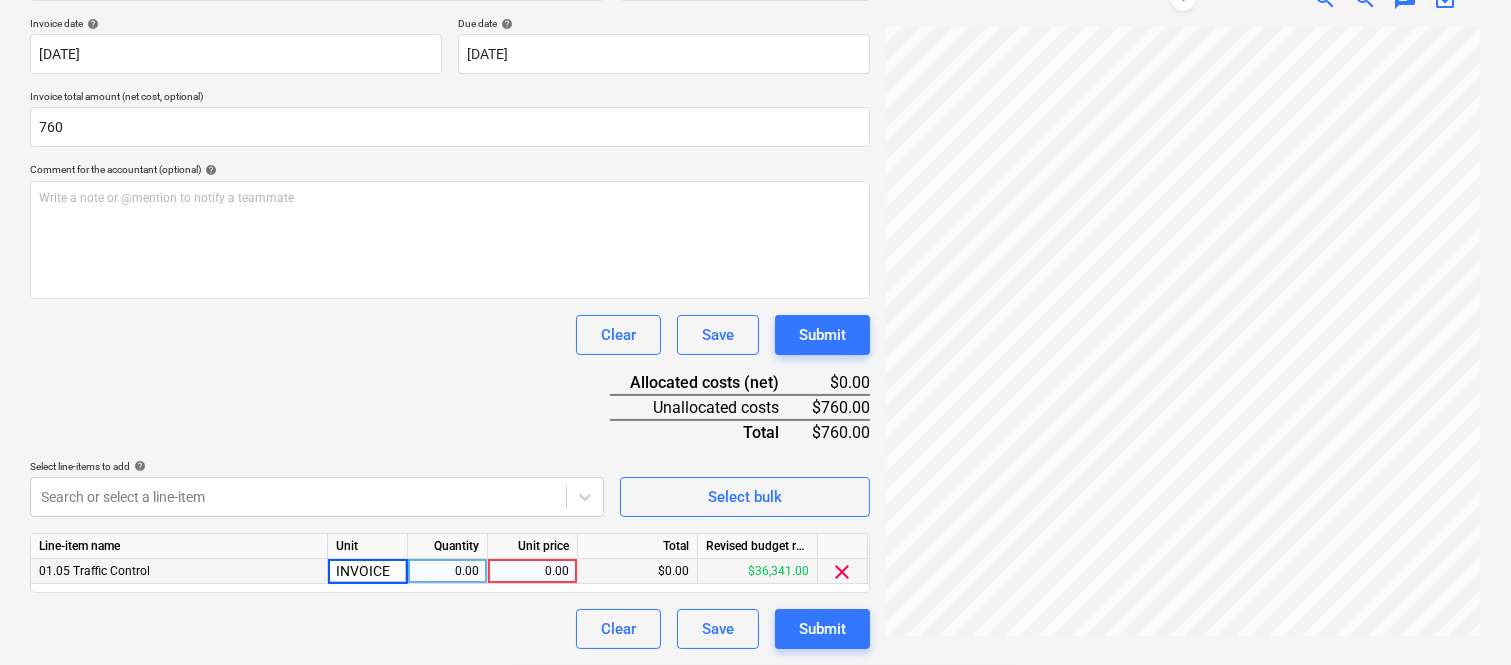 click on "0.00" at bounding box center (447, 571) 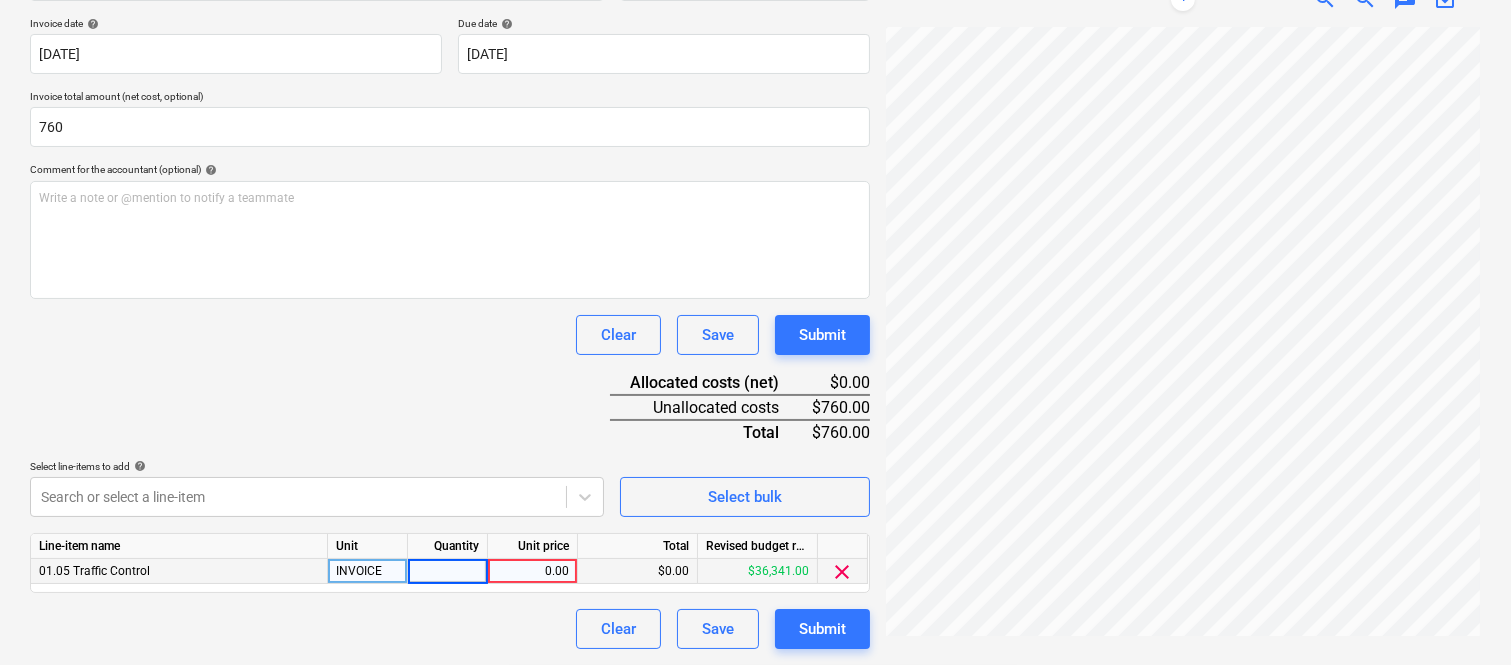 type on "1" 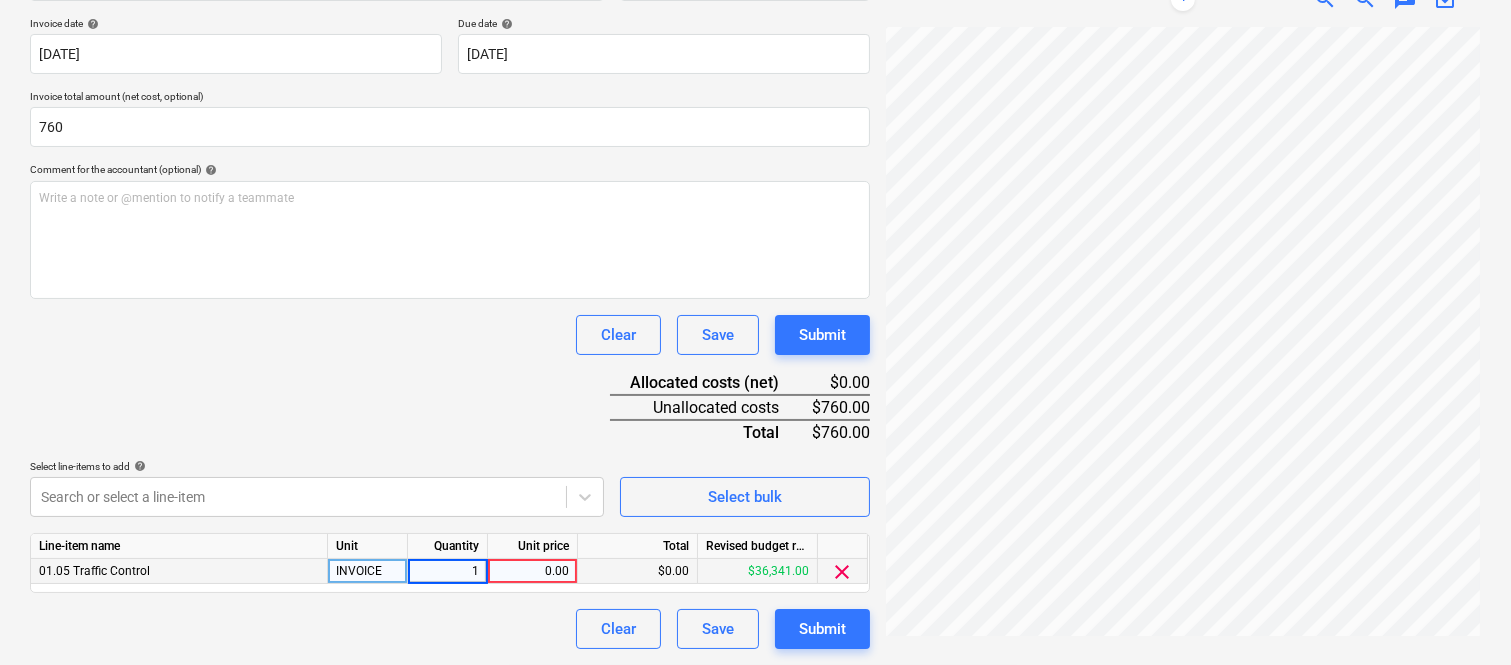 click on "0.00" at bounding box center (532, 571) 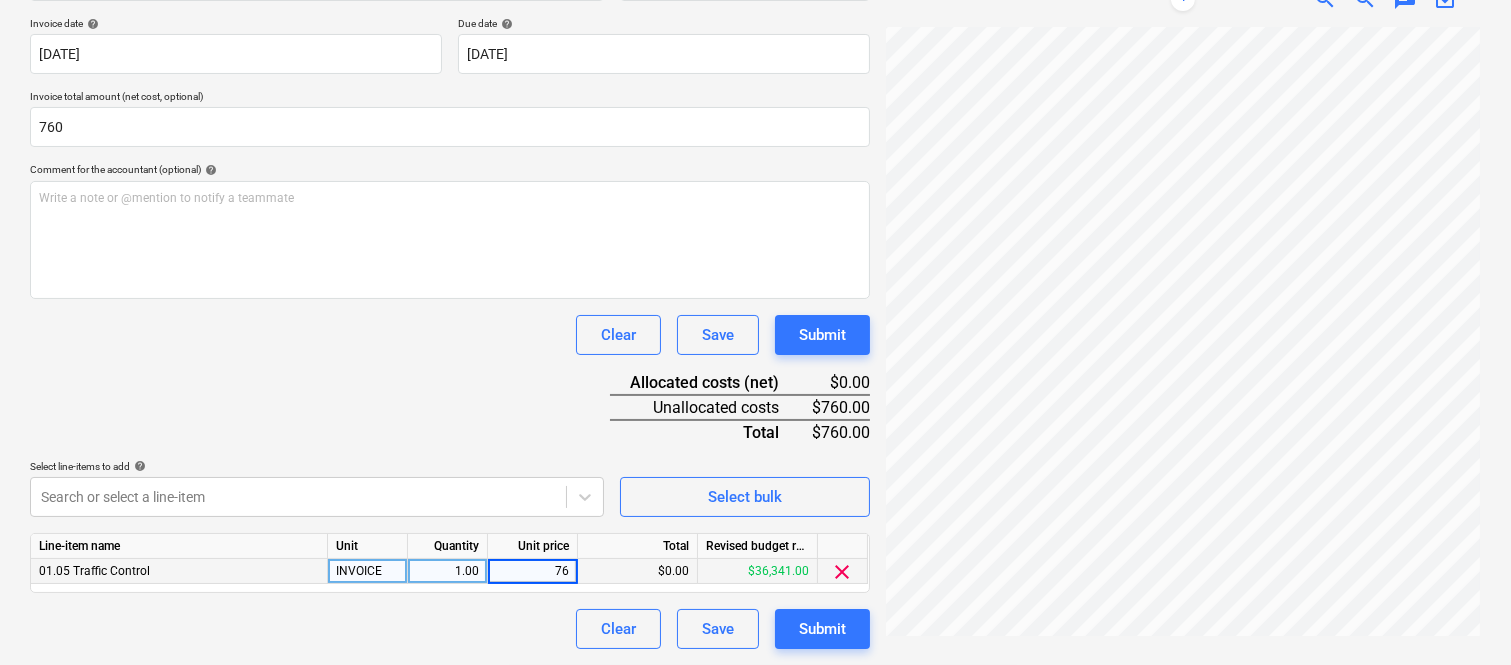 type on "760" 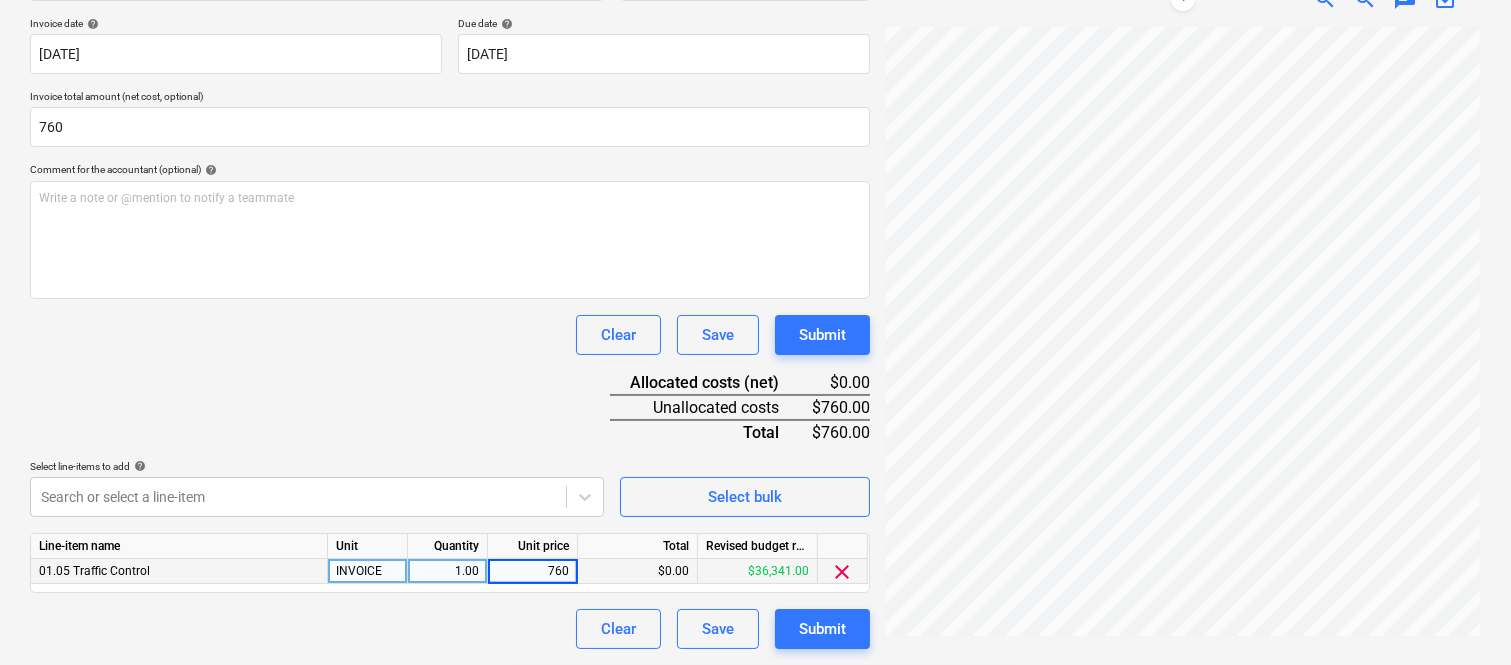 click on "Document name help TRAFFIC CONTROL INNOVATIONS INV- 00065481 Invoice number  (optional) help 00065481 Invoice date help 19 Jun 2025 19.06.2025 Press the down arrow key to interact with the calendar and
select a date. Press the question mark key to get the keyboard shortcuts for changing dates. Due date help 30 Jul 2025 30.07.2025 Press the down arrow key to interact with the calendar and
select a date. Press the question mark key to get the keyboard shortcuts for changing dates. Invoice total amount (net cost, optional) 760 Comment for the accountant (optional) help Write a note or @mention to notify a teammate ﻿ Clear Save Submit Allocated costs (net) $0.00 Unallocated costs $760.00 Total $760.00 Select line-items to add help Search or select a line-item Select bulk Line-item name Unit Quantity Unit price Total Revised budget remaining 01.05 Traffic Control INVOICE 1.00 760 $0.00 $36,341.00 clear Clear Save Submit" at bounding box center (450, 296) 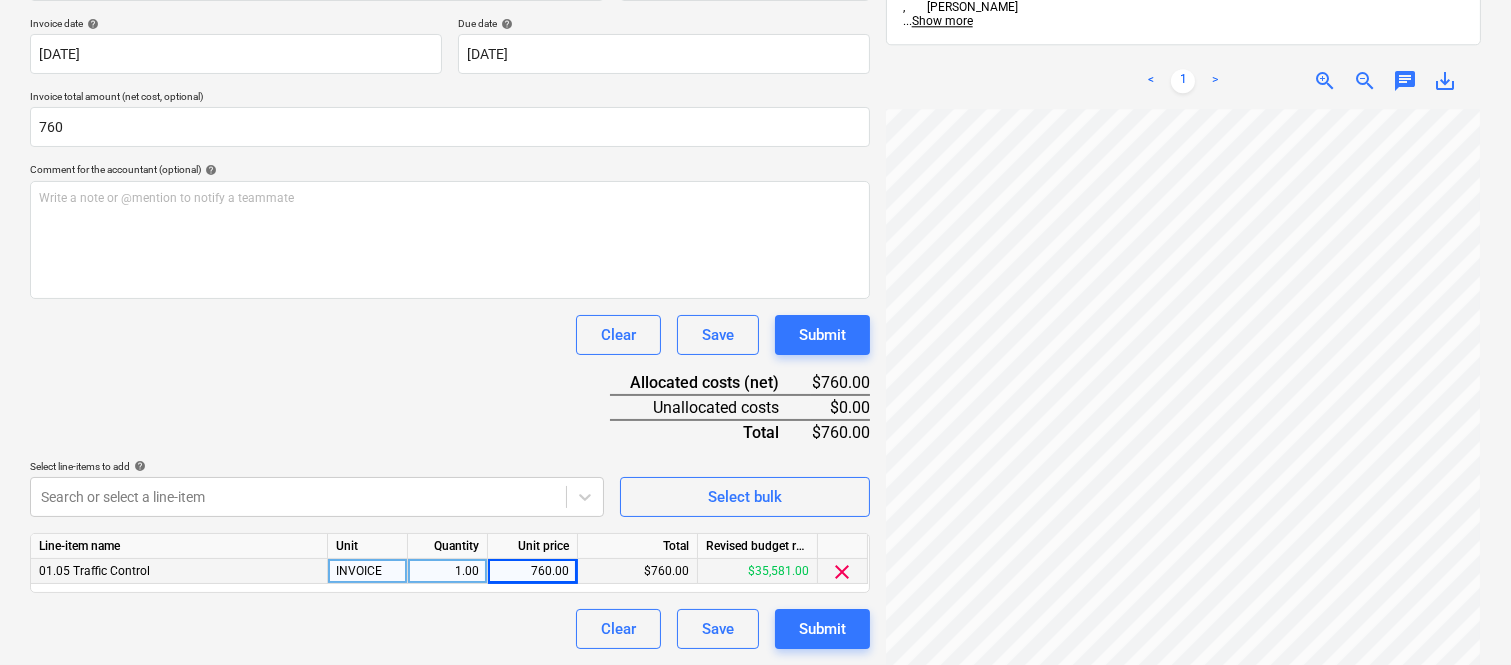 scroll, scrollTop: 0, scrollLeft: 0, axis: both 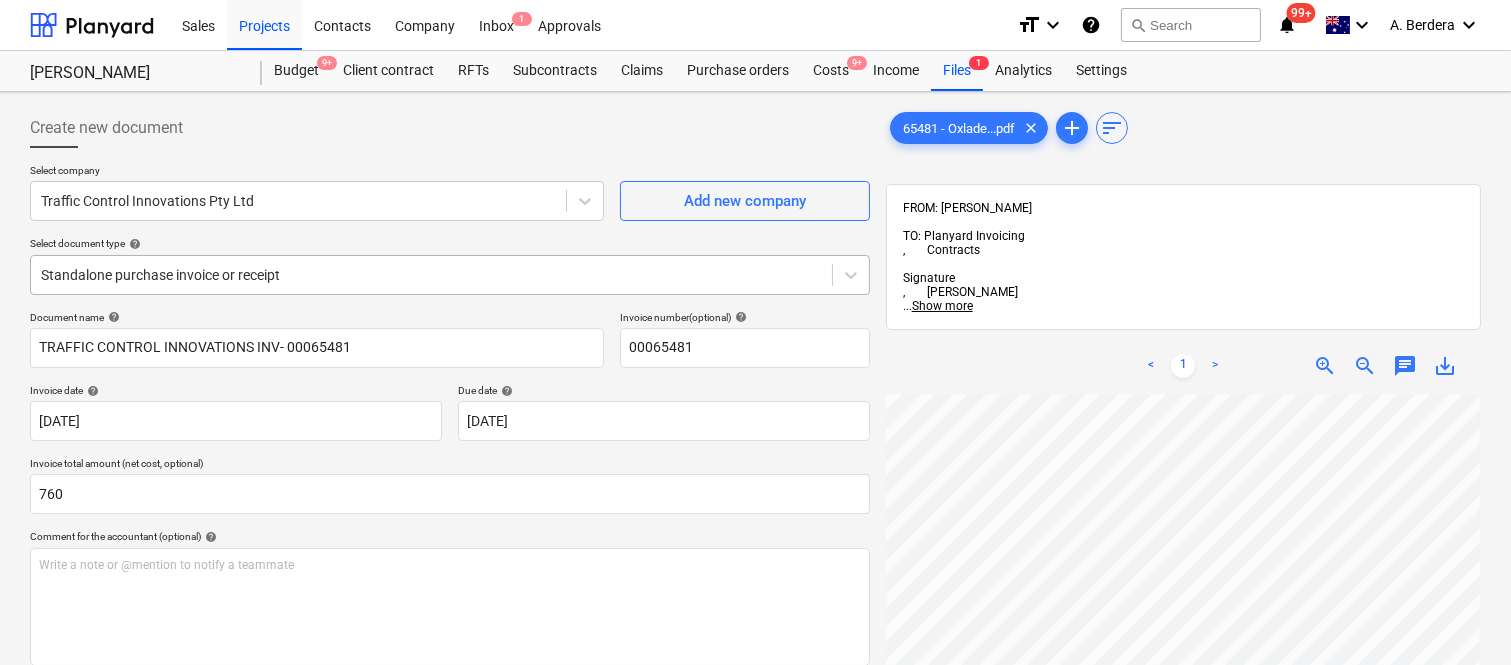click at bounding box center (431, 275) 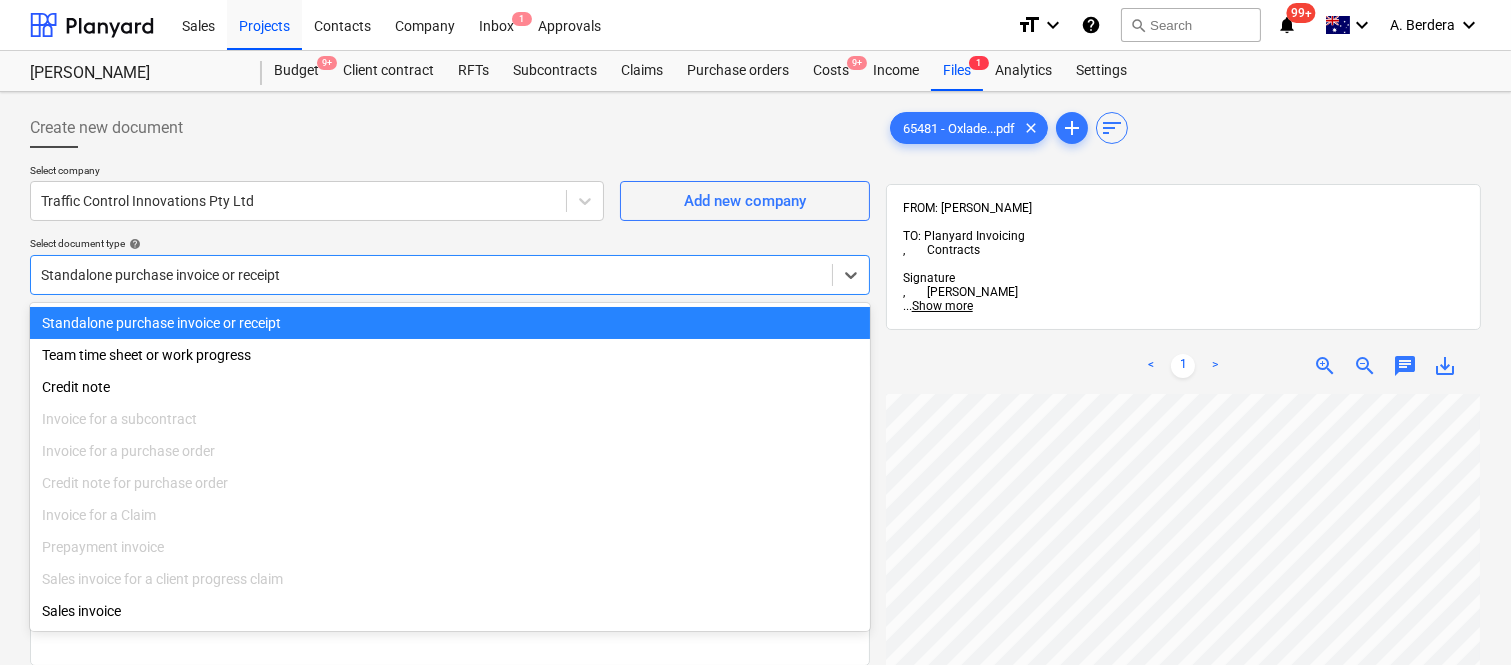 click on "Standalone purchase invoice or receipt" at bounding box center (450, 323) 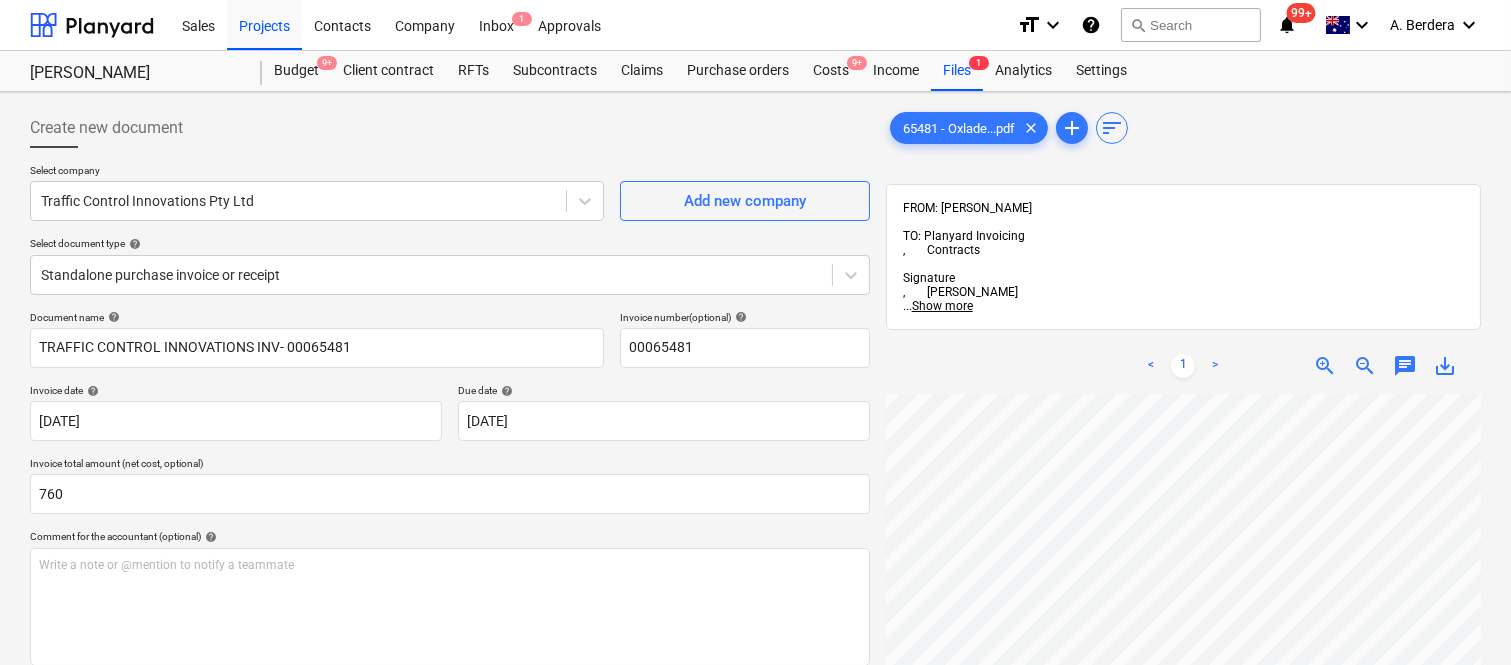 scroll, scrollTop: 80, scrollLeft: 440, axis: both 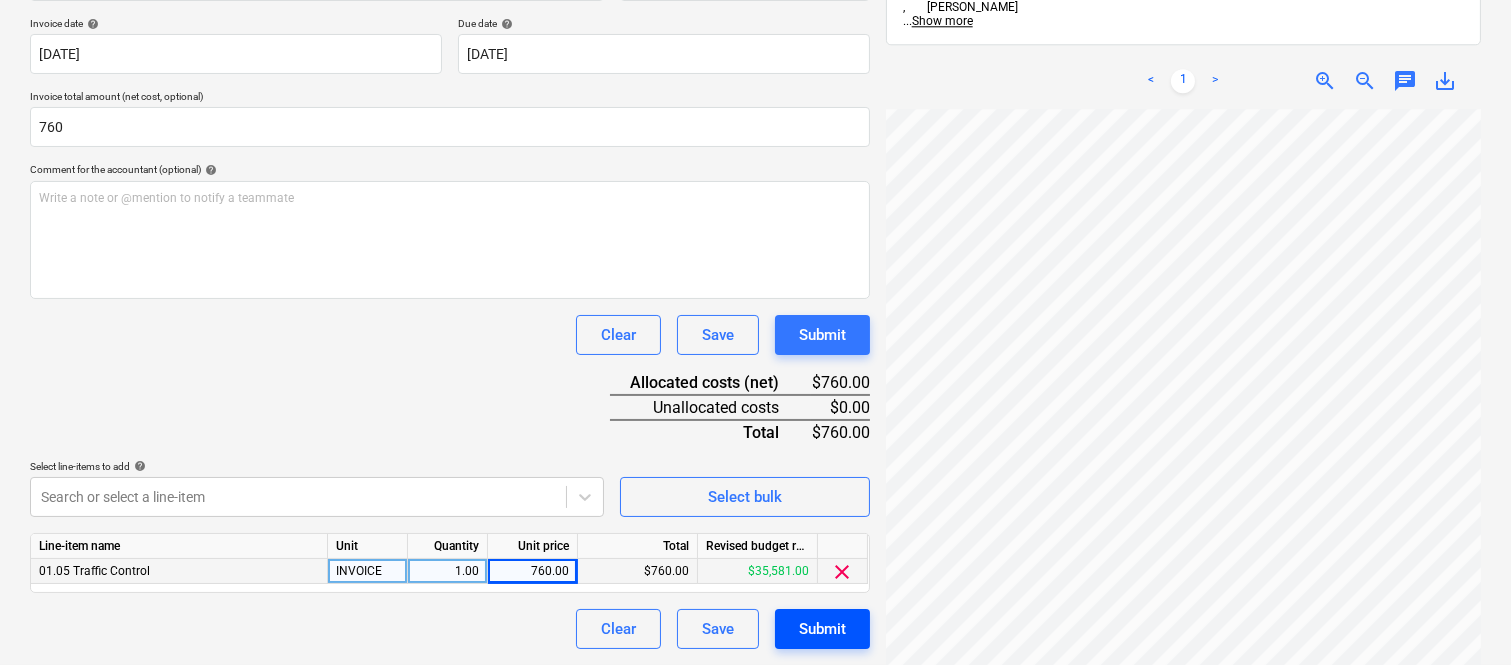 click on "Submit" at bounding box center (822, 629) 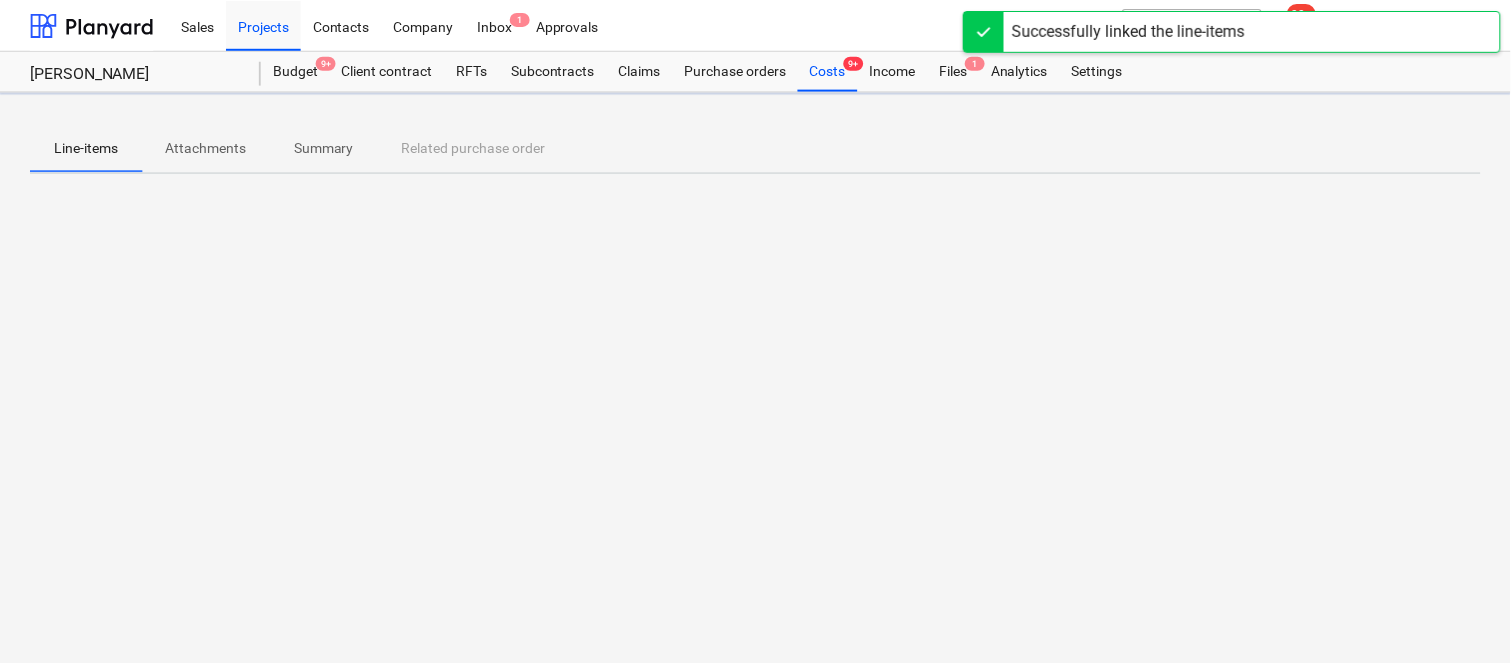 scroll, scrollTop: 0, scrollLeft: 0, axis: both 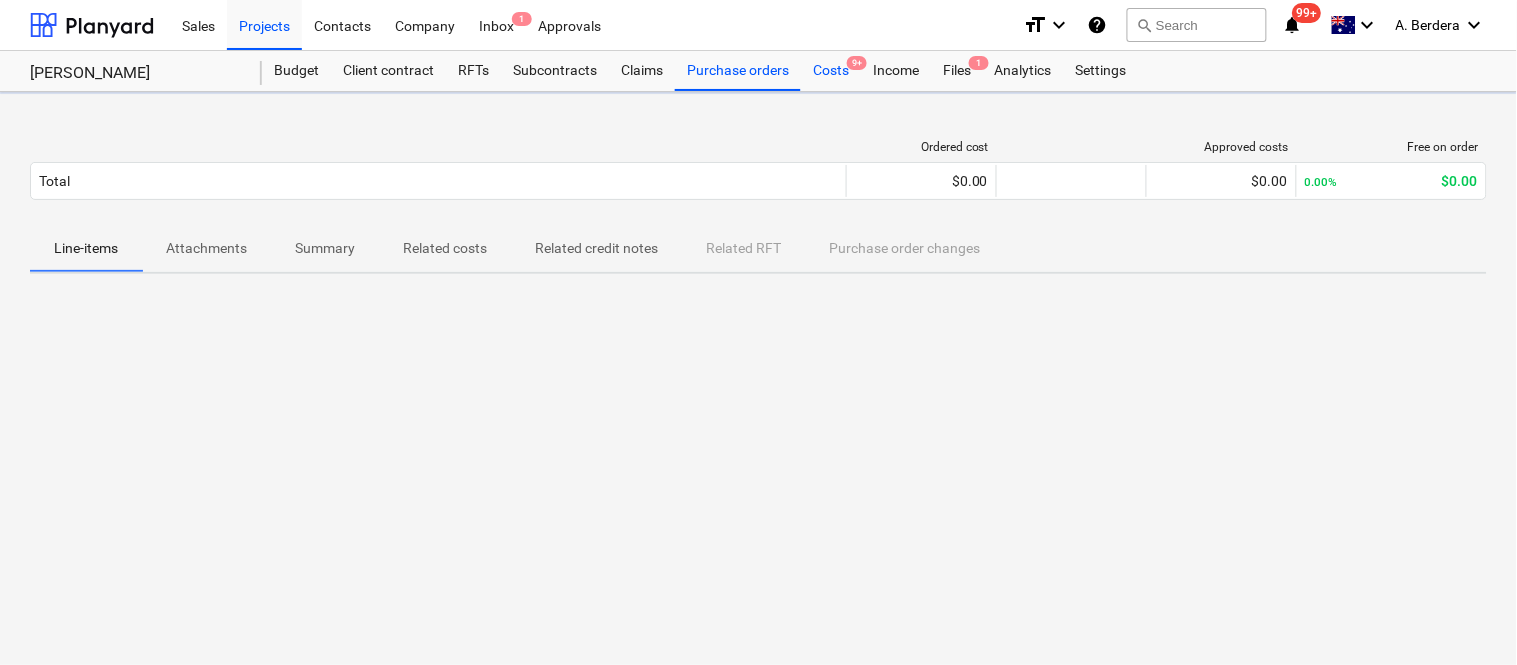 click on "Costs 9+" at bounding box center [831, 71] 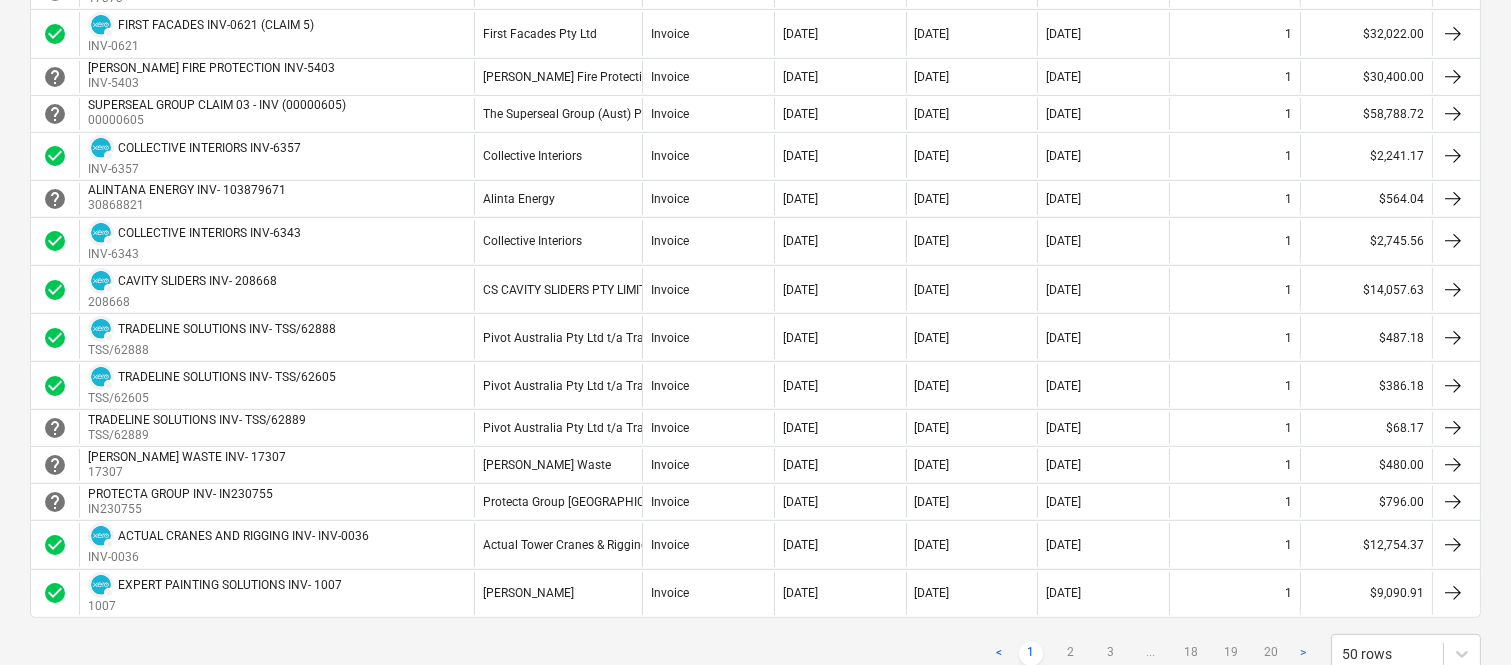 scroll, scrollTop: 1777, scrollLeft: 0, axis: vertical 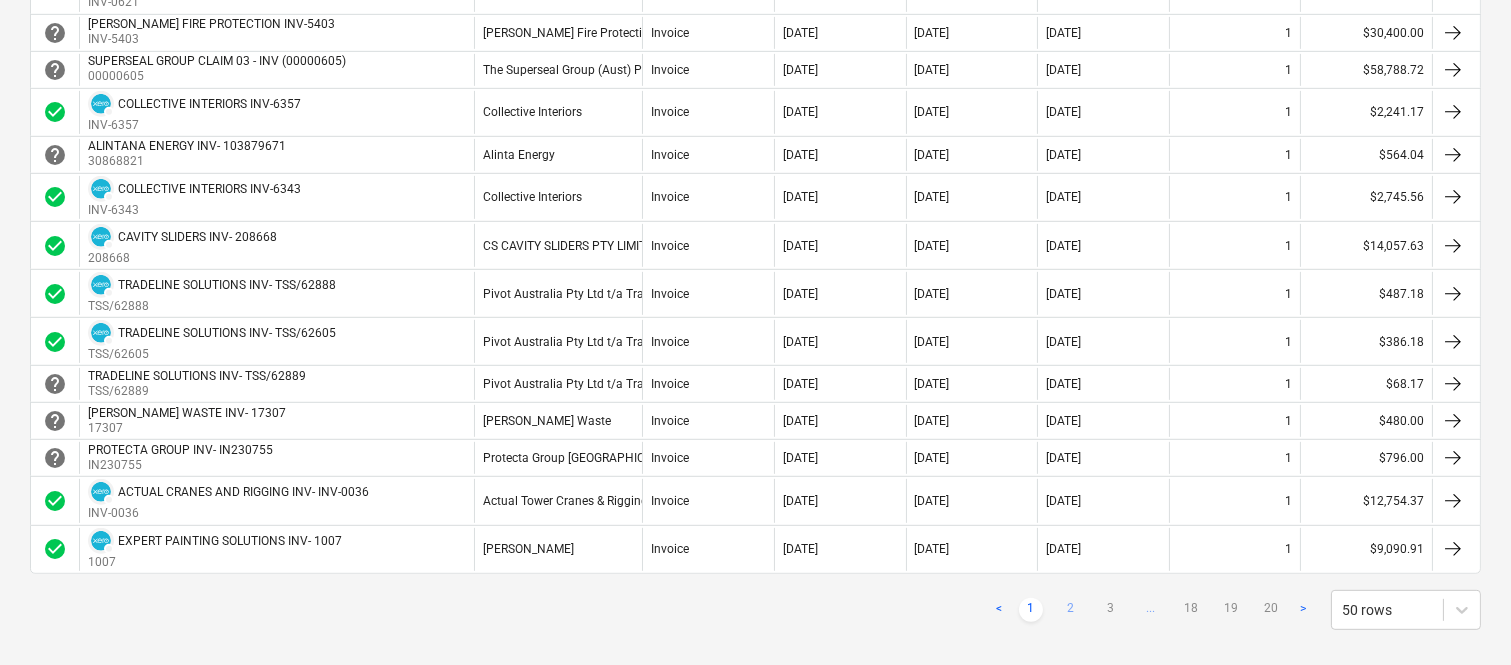 click on "2" at bounding box center [1071, 610] 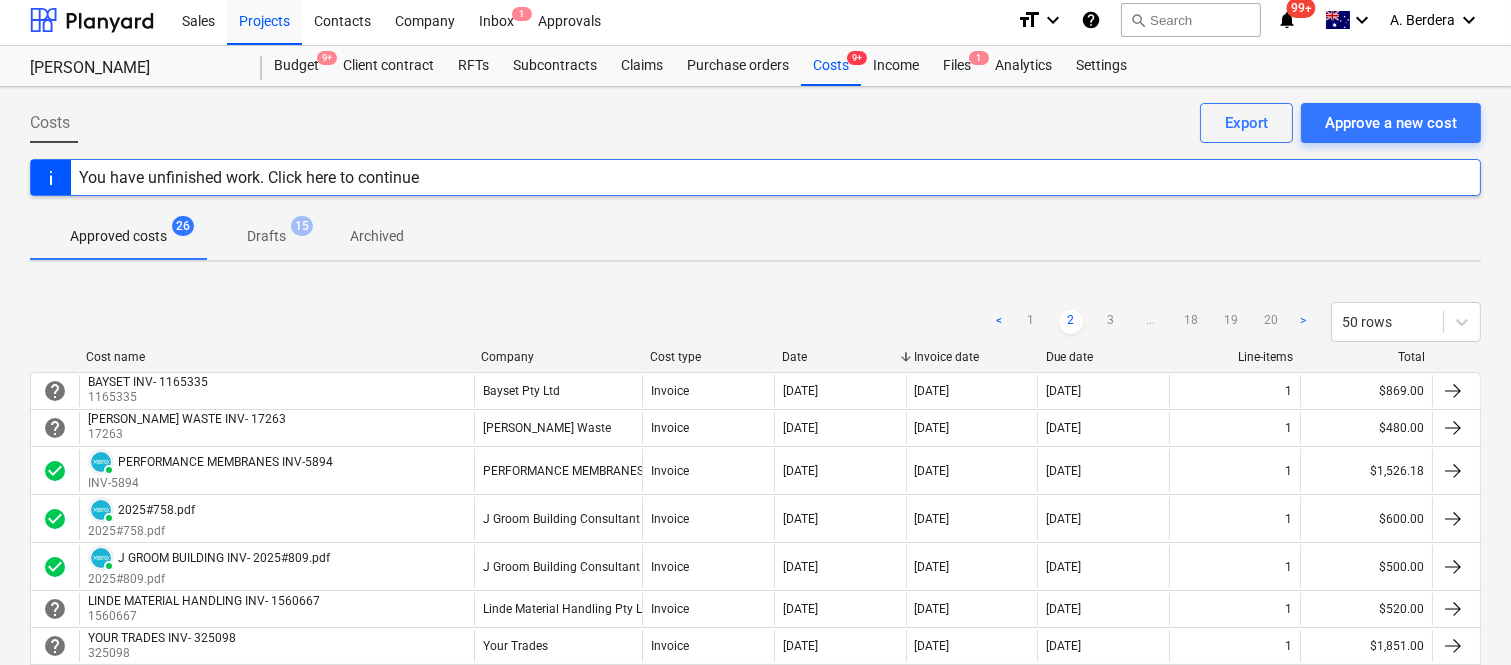 scroll, scrollTop: 0, scrollLeft: 0, axis: both 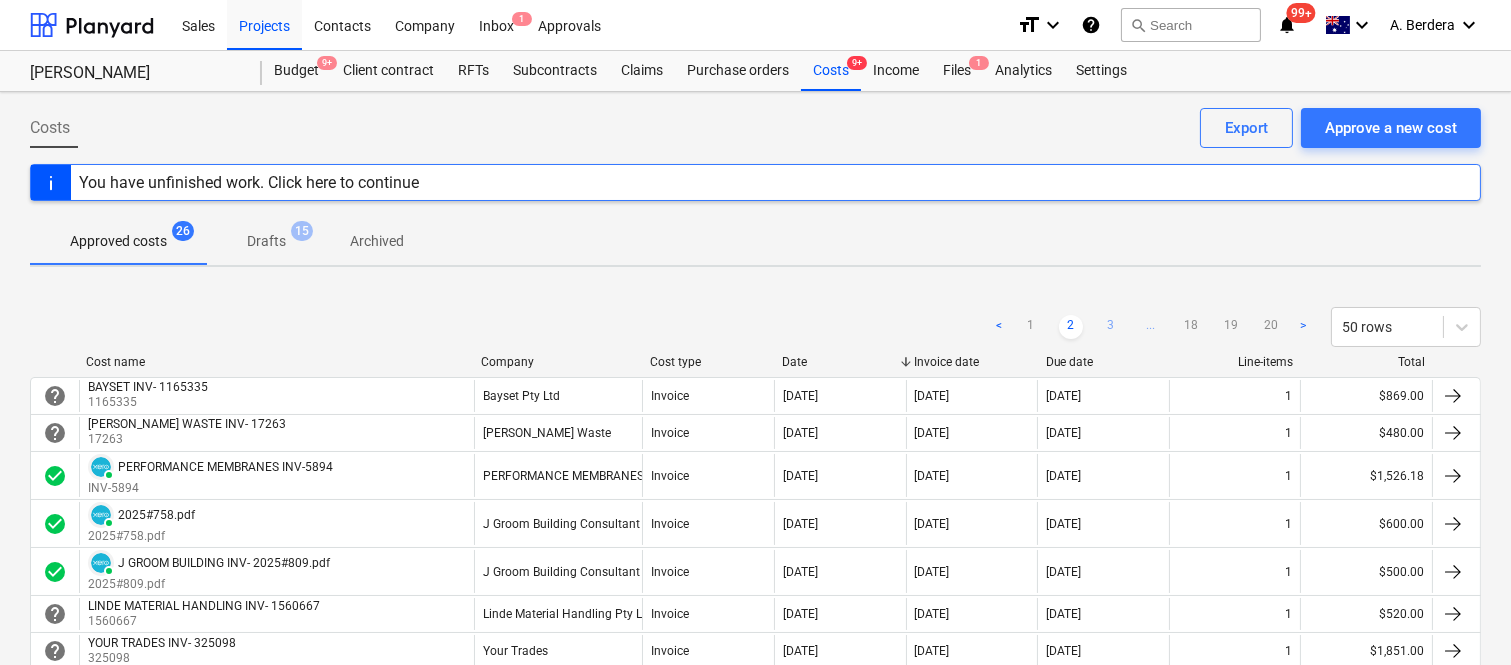 click on "3" at bounding box center (1111, 327) 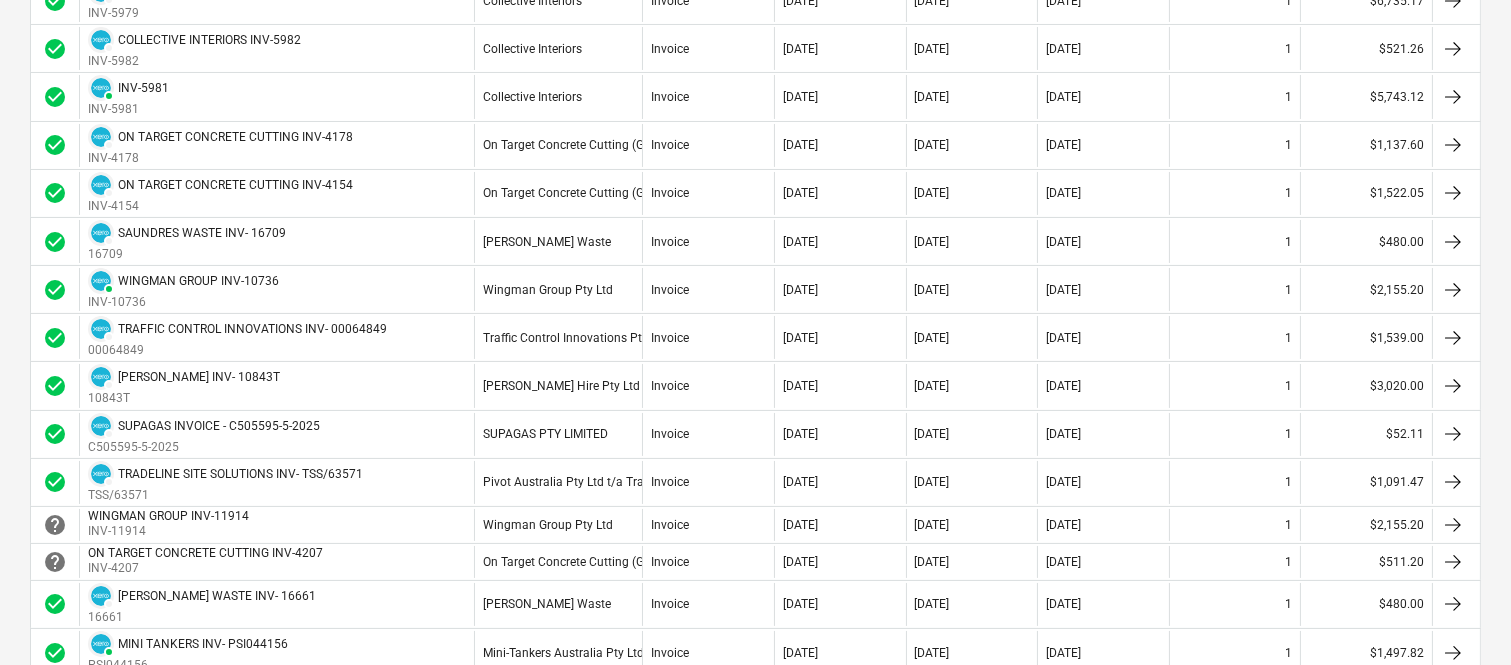 scroll, scrollTop: 488, scrollLeft: 0, axis: vertical 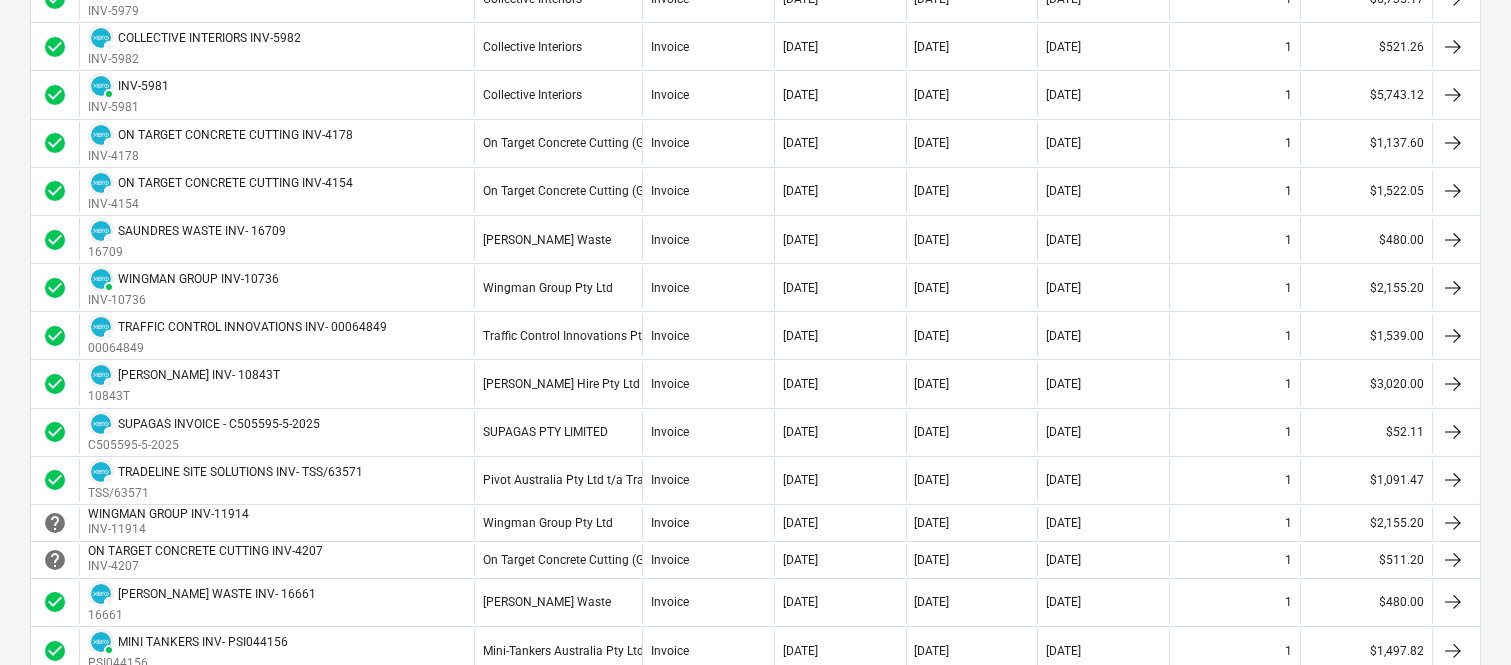 click on "[DATE]" at bounding box center (1103, 335) 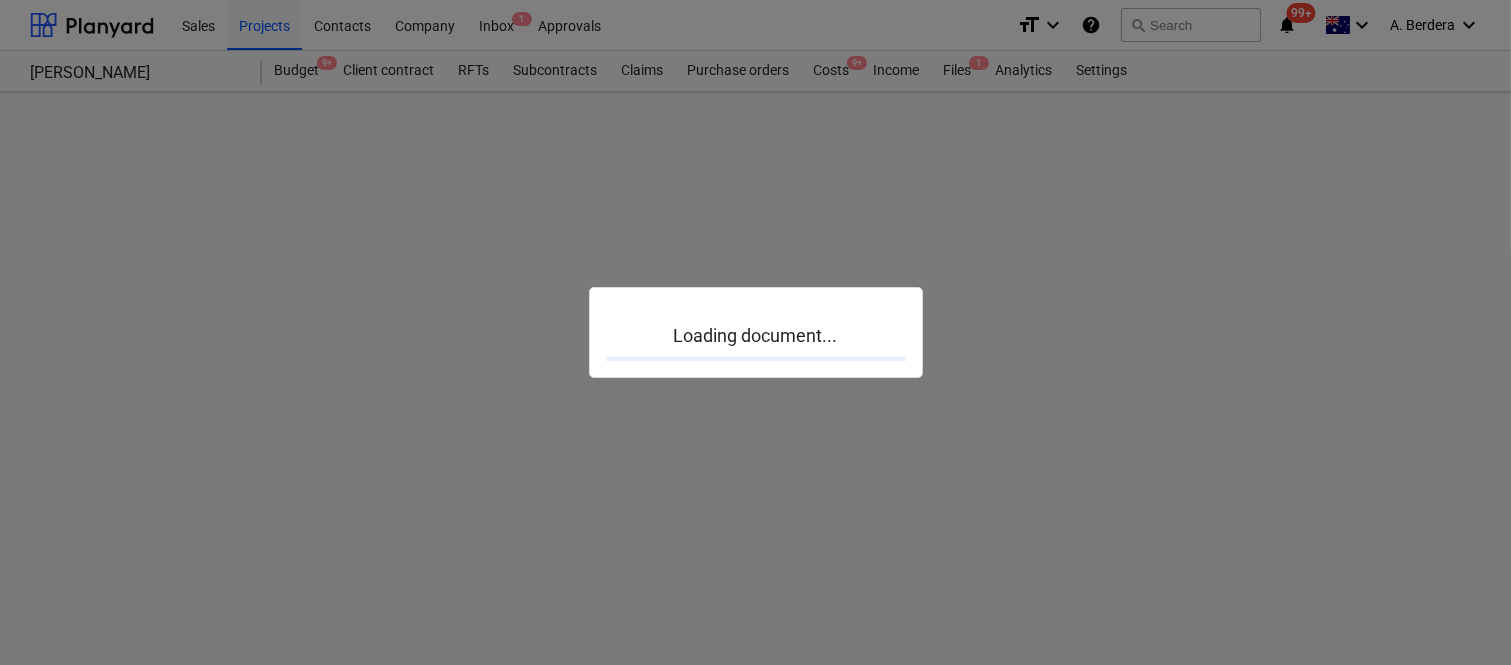 scroll, scrollTop: 0, scrollLeft: 0, axis: both 